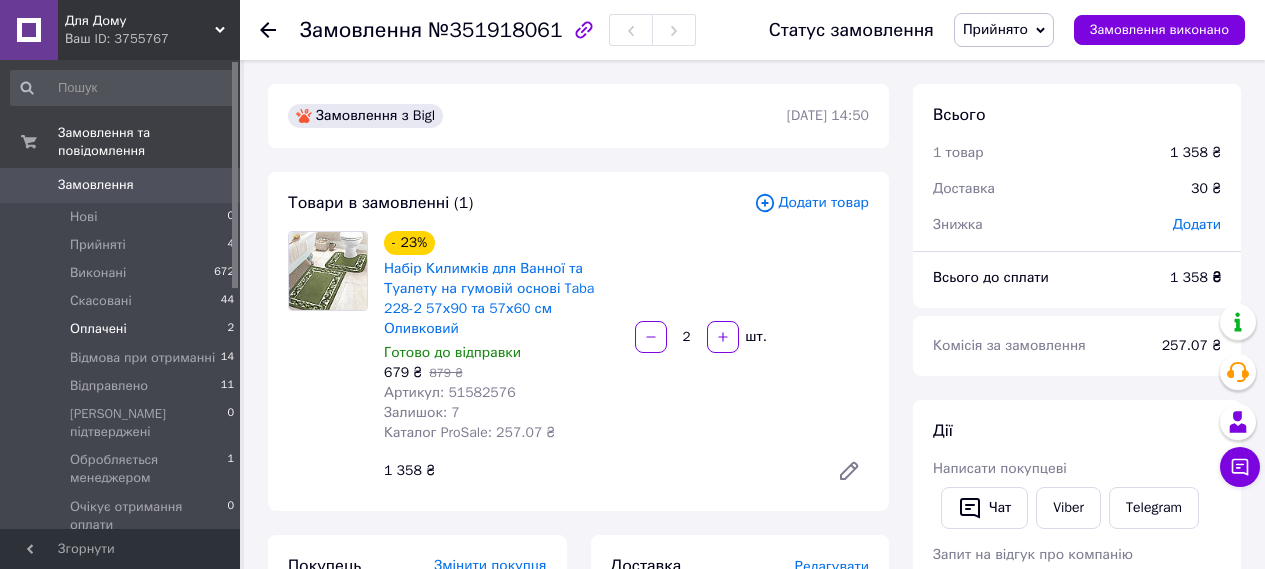 scroll, scrollTop: 1190, scrollLeft: 0, axis: vertical 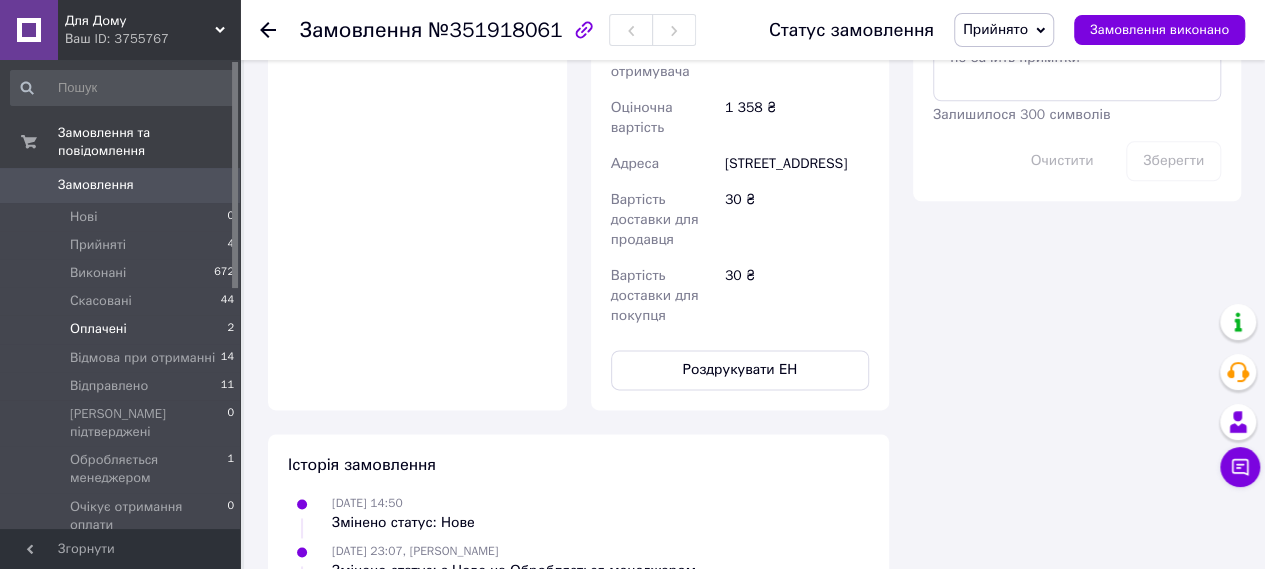 click on "Оплачені 2" at bounding box center [123, 329] 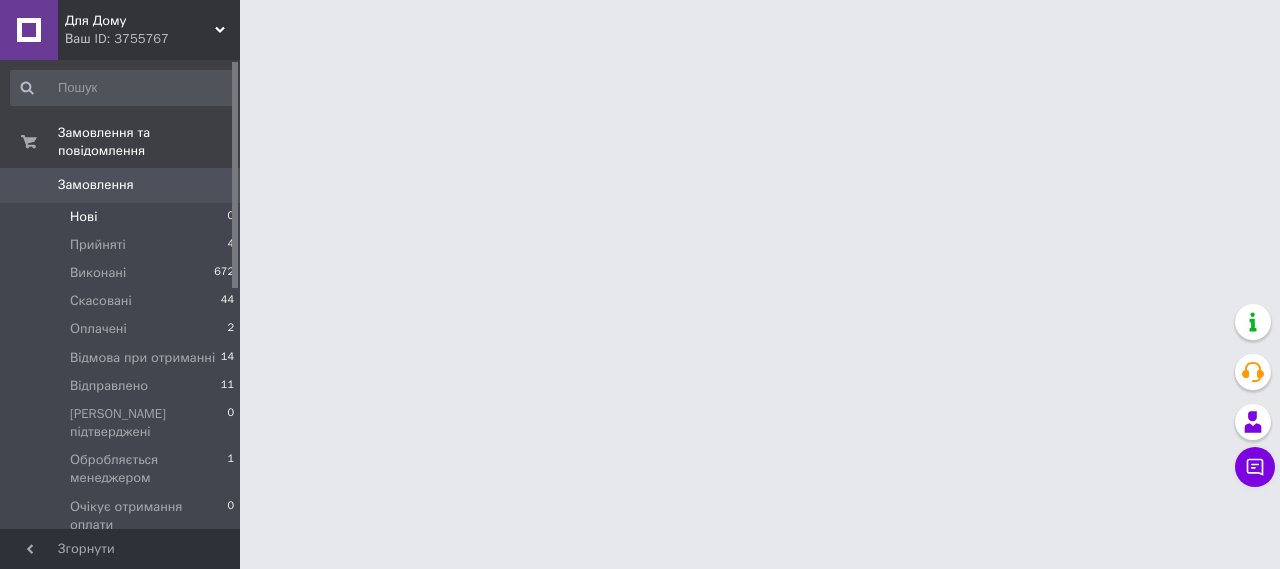 click on "Нові 0" at bounding box center [123, 217] 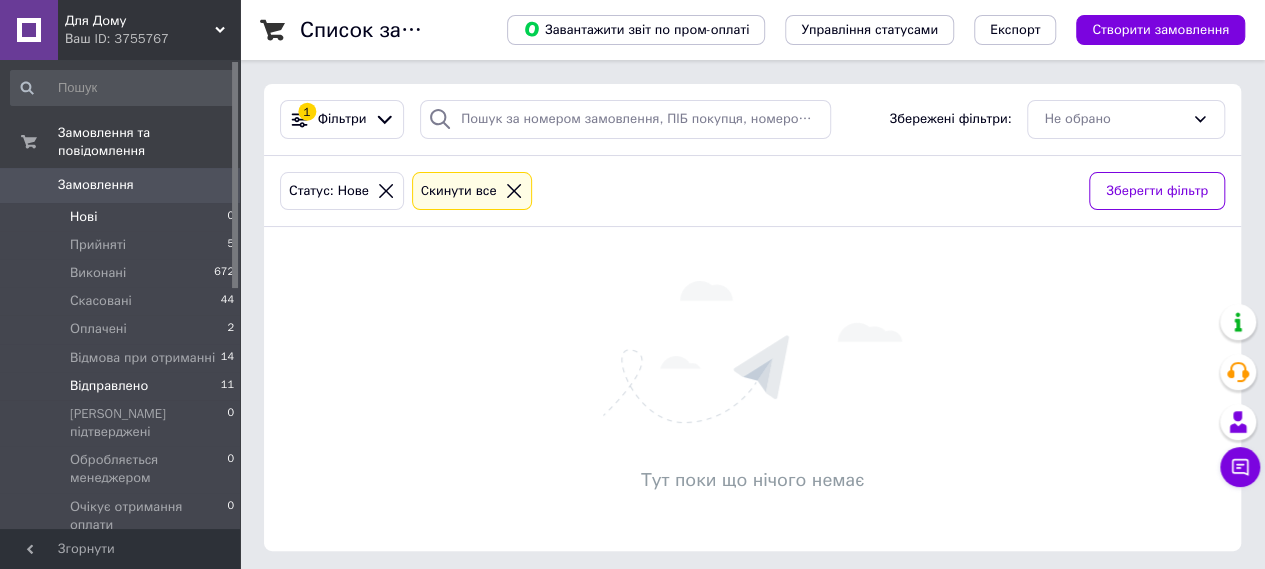 click on "Відправлено" at bounding box center [109, 386] 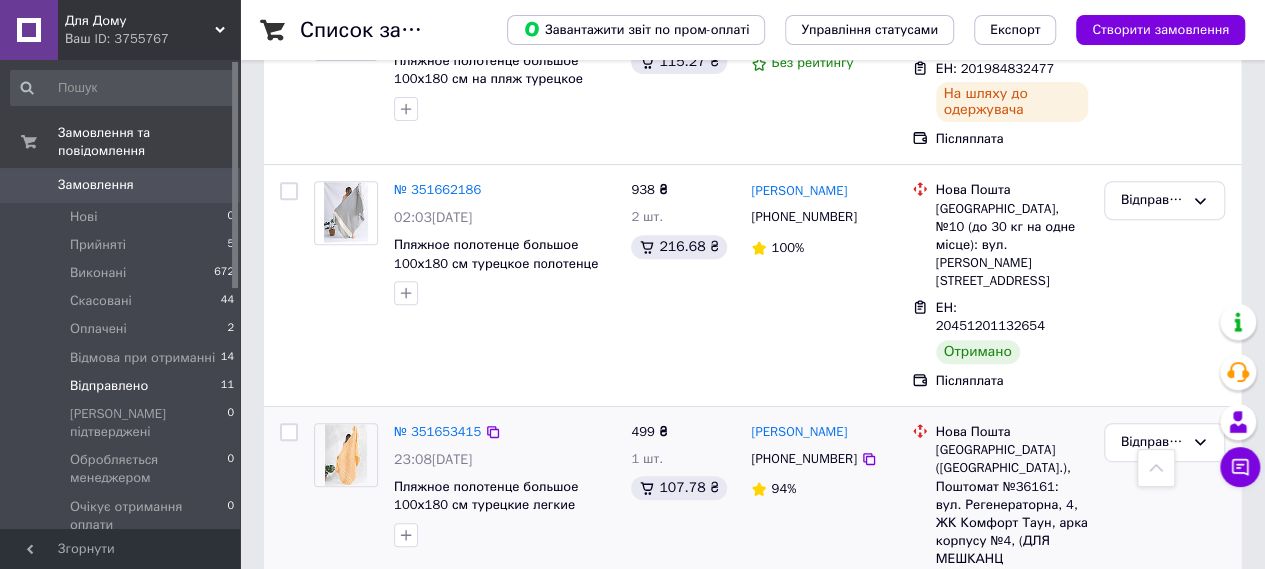 scroll, scrollTop: 300, scrollLeft: 0, axis: vertical 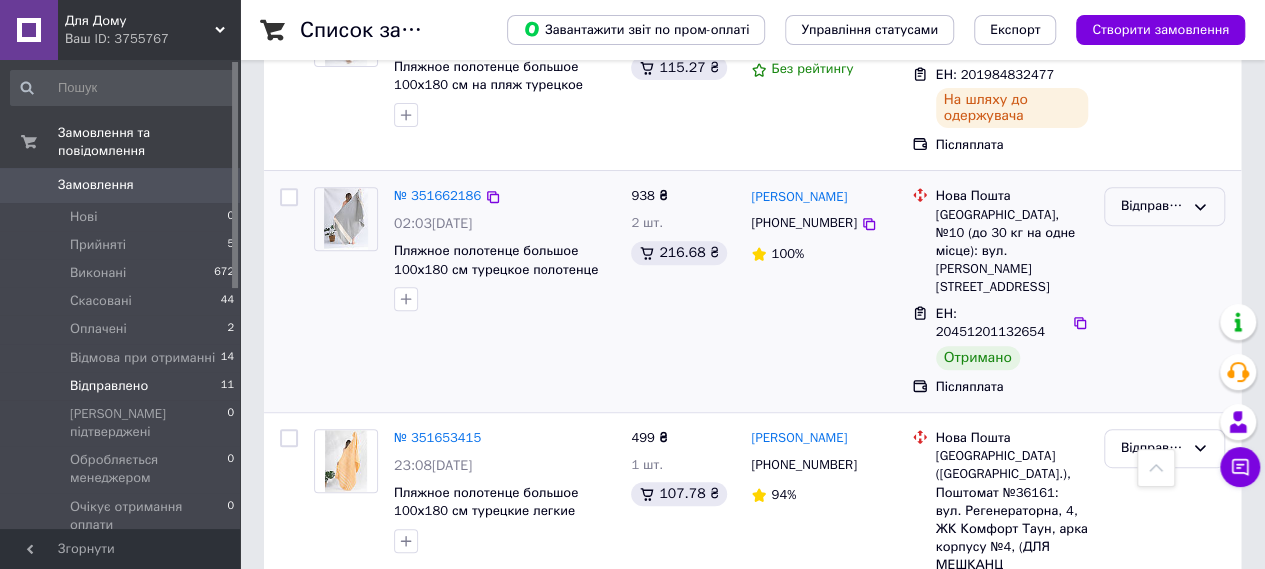 click on "Відправлено" at bounding box center [1152, 206] 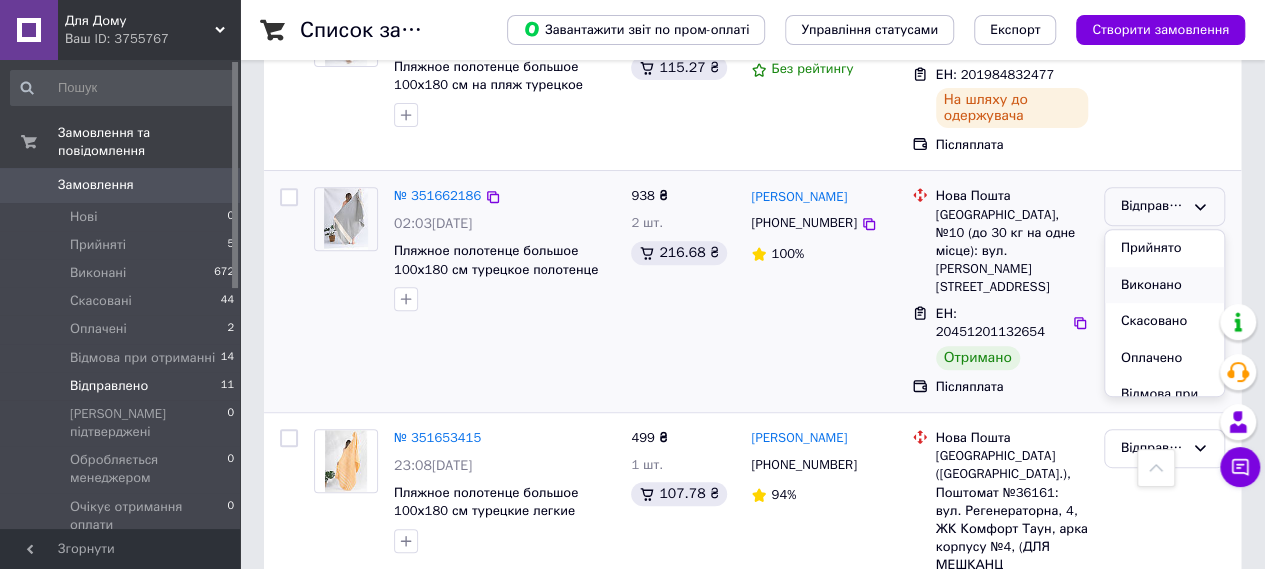 click on "Виконано" at bounding box center [1164, 285] 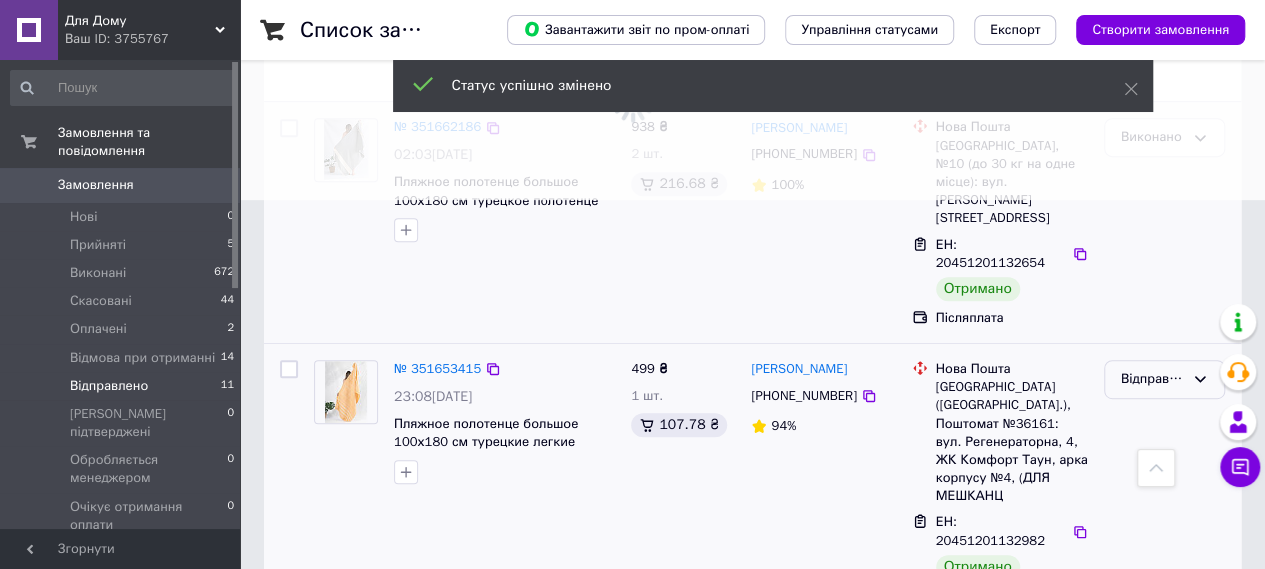 scroll, scrollTop: 400, scrollLeft: 0, axis: vertical 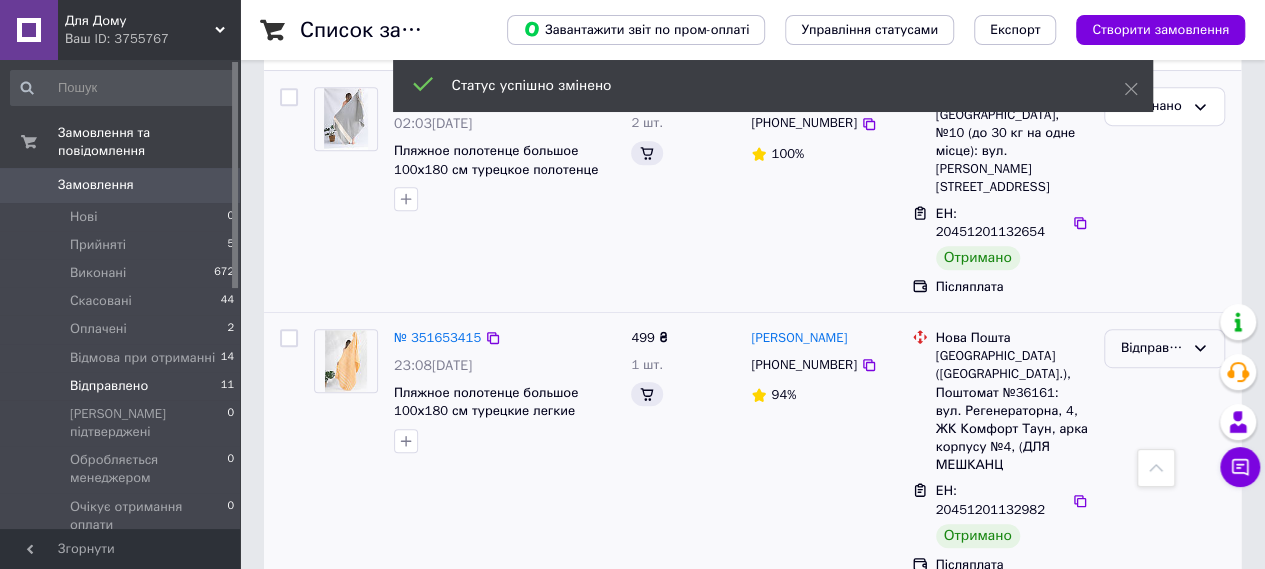 click on "Відправлено" at bounding box center [1152, 348] 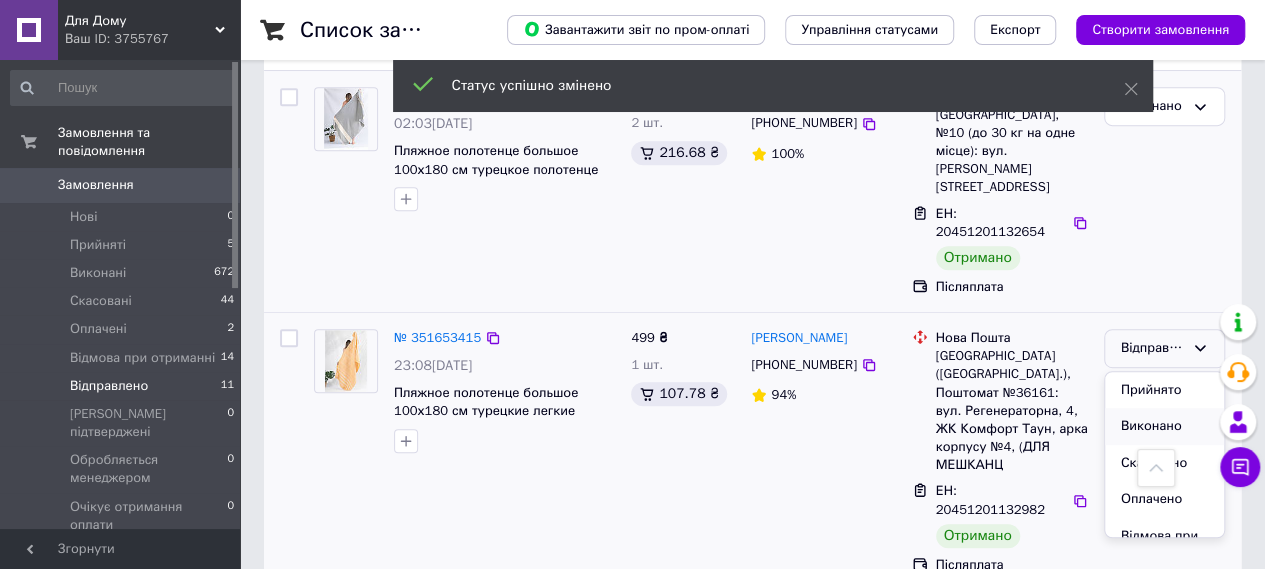 click on "Виконано" at bounding box center [1164, 426] 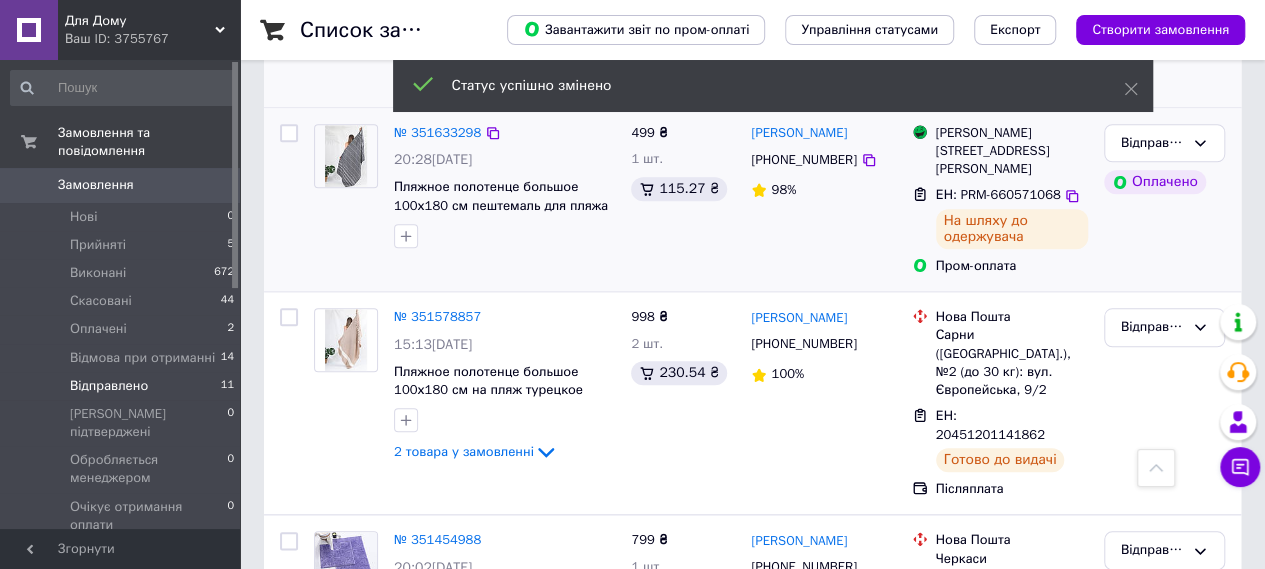 scroll, scrollTop: 1000, scrollLeft: 0, axis: vertical 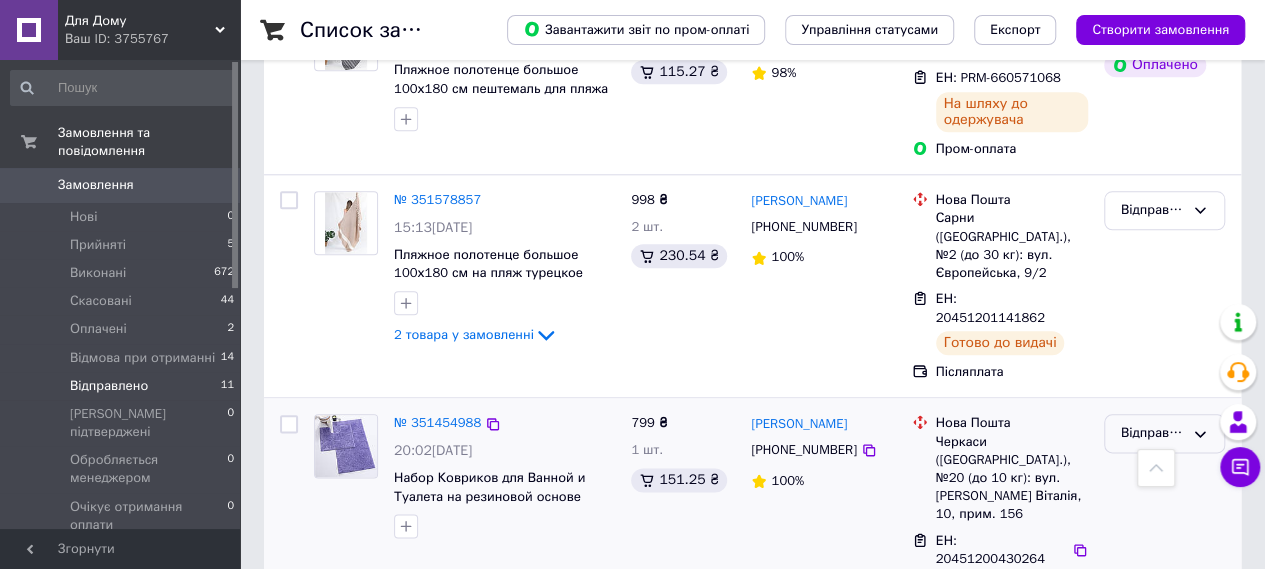 click on "Відправлено" at bounding box center (1152, 433) 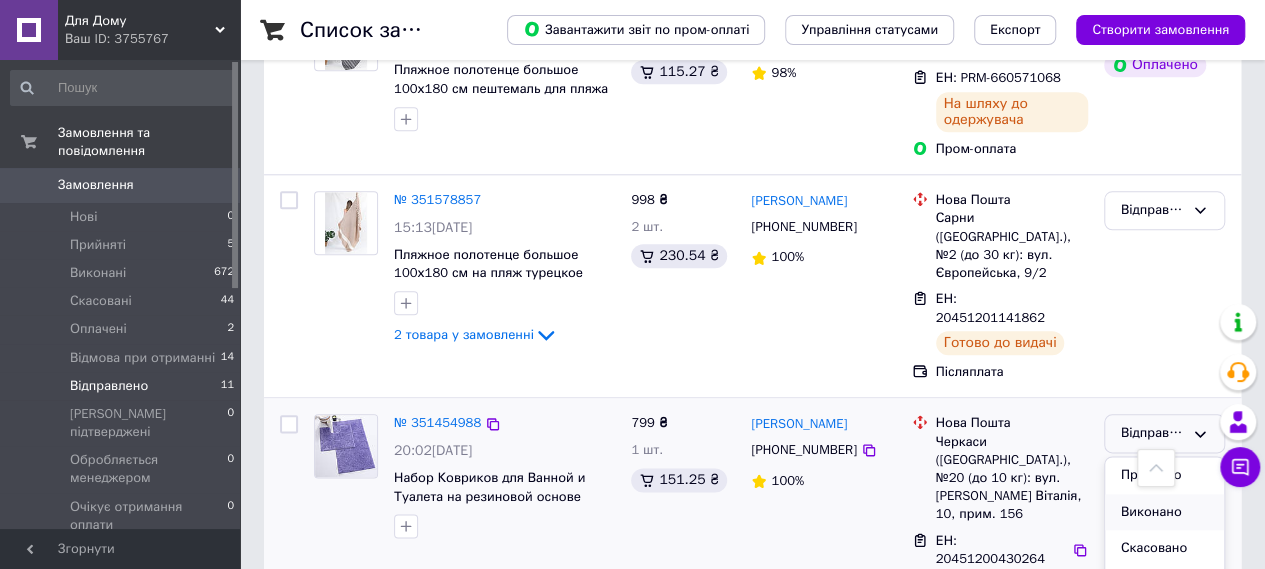 click on "Виконано" at bounding box center (1164, 512) 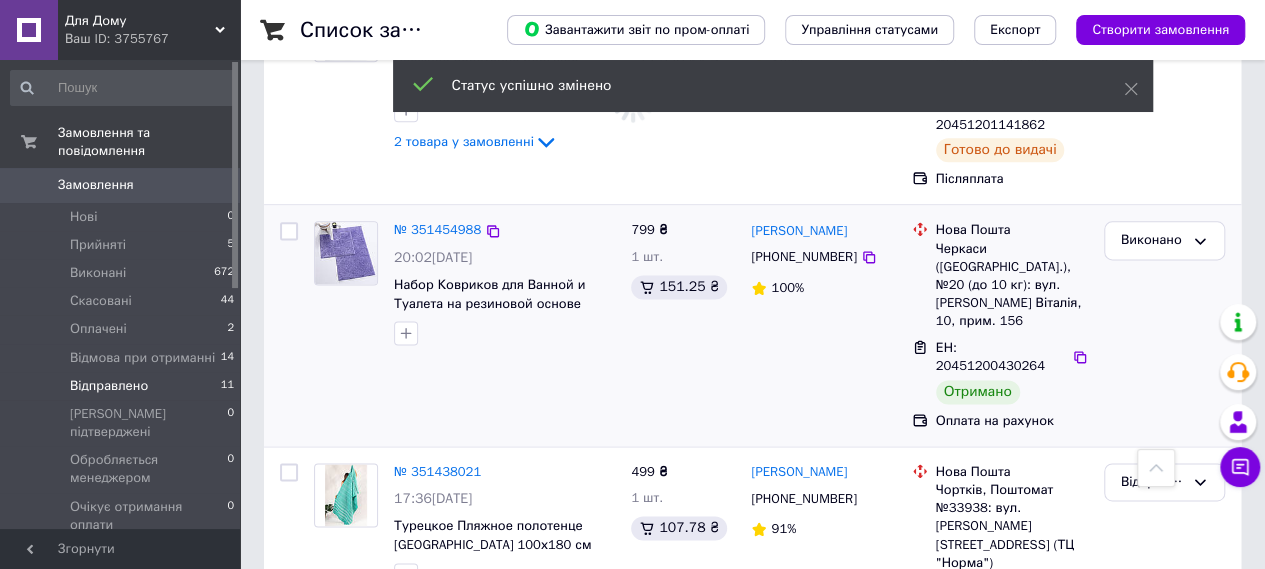 scroll, scrollTop: 1200, scrollLeft: 0, axis: vertical 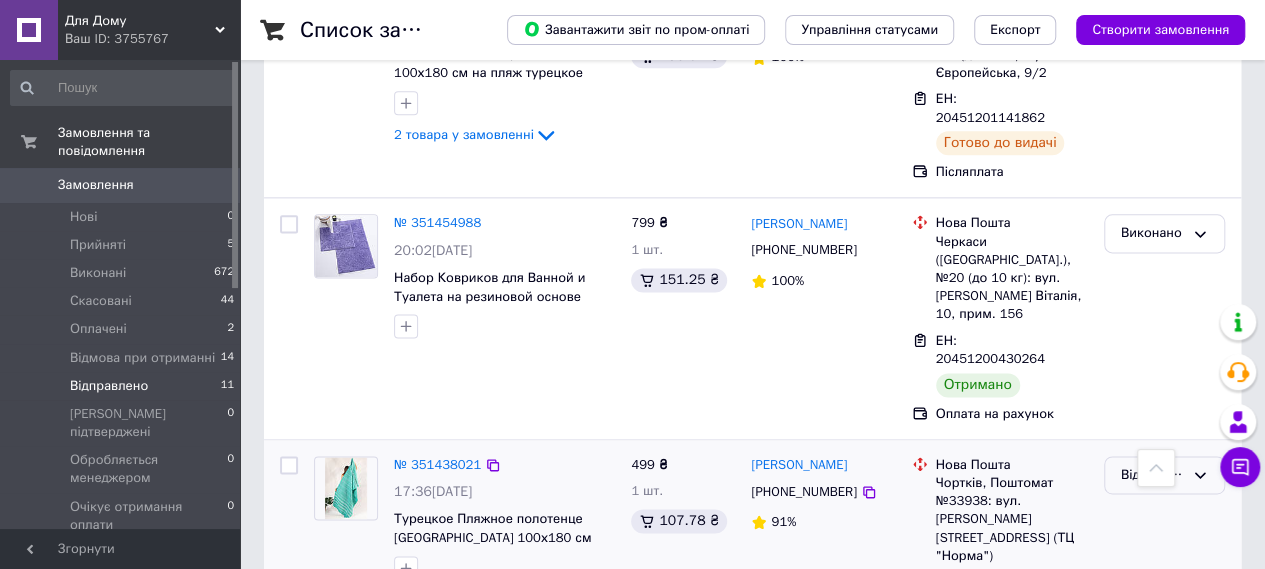 click on "Відправлено" at bounding box center [1152, 475] 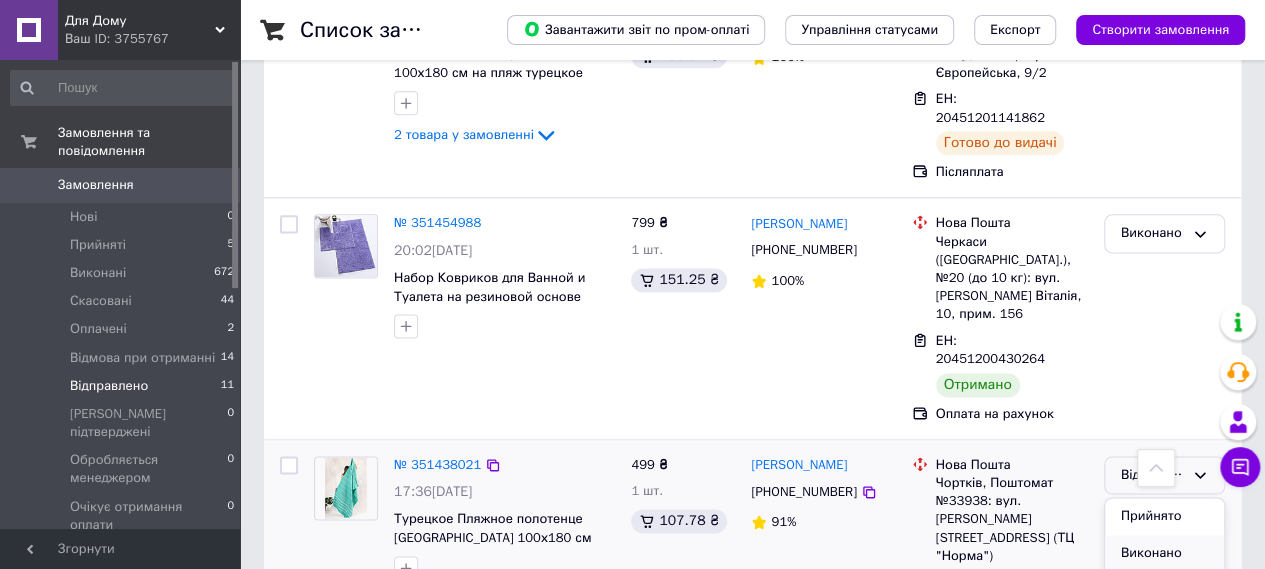 click on "Виконано" at bounding box center [1164, 553] 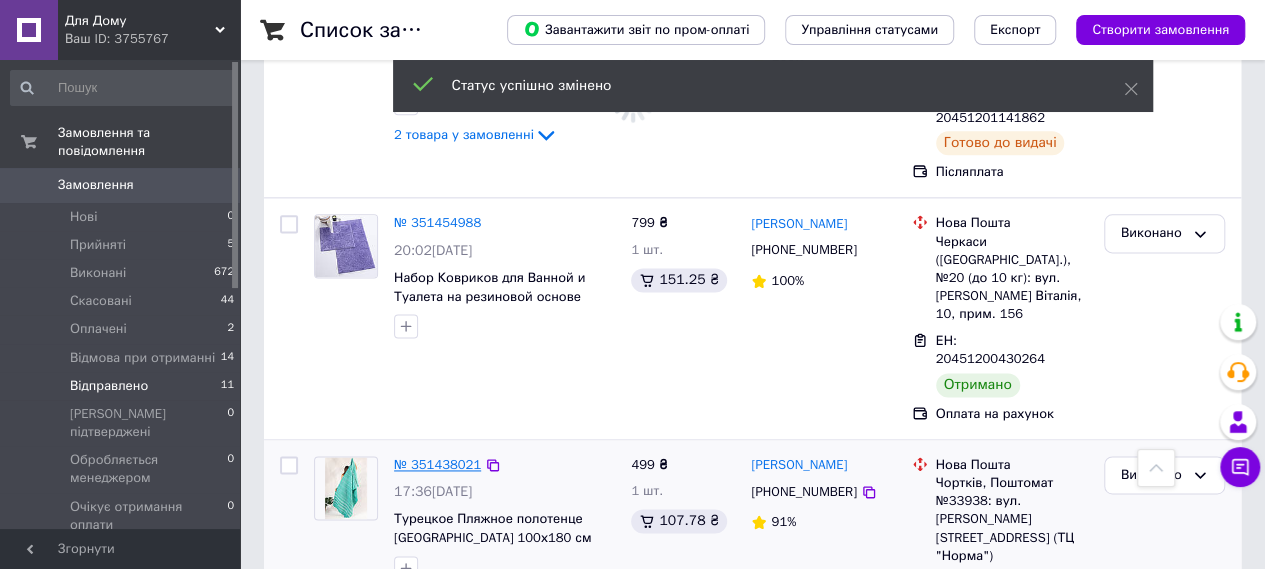 click on "№ 351438021" at bounding box center [437, 464] 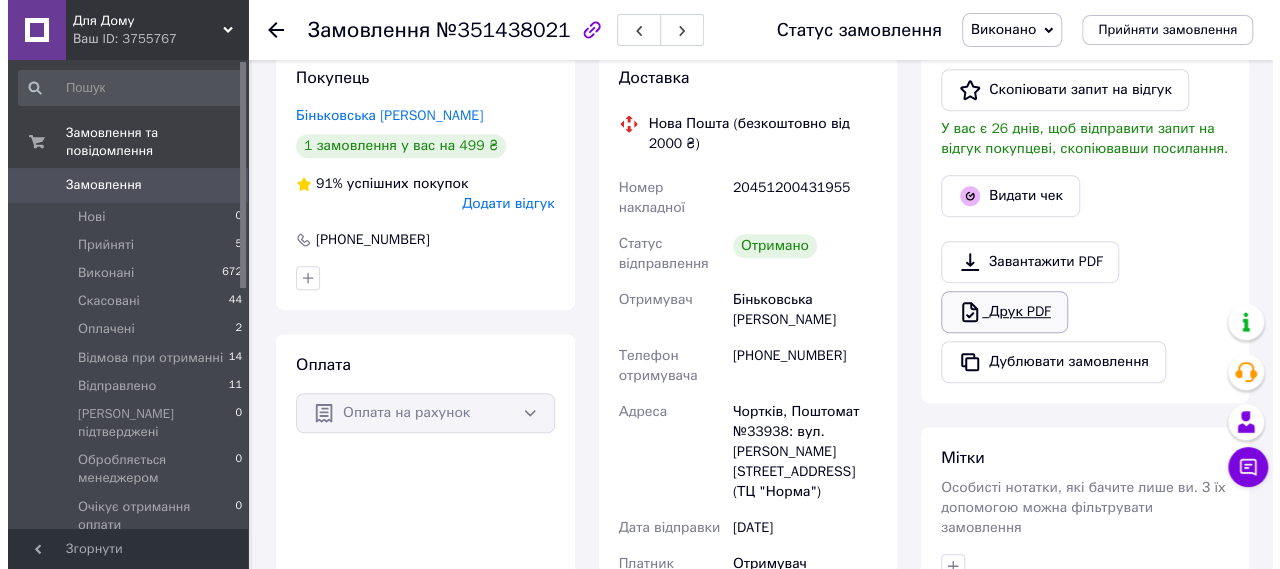 scroll, scrollTop: 439, scrollLeft: 0, axis: vertical 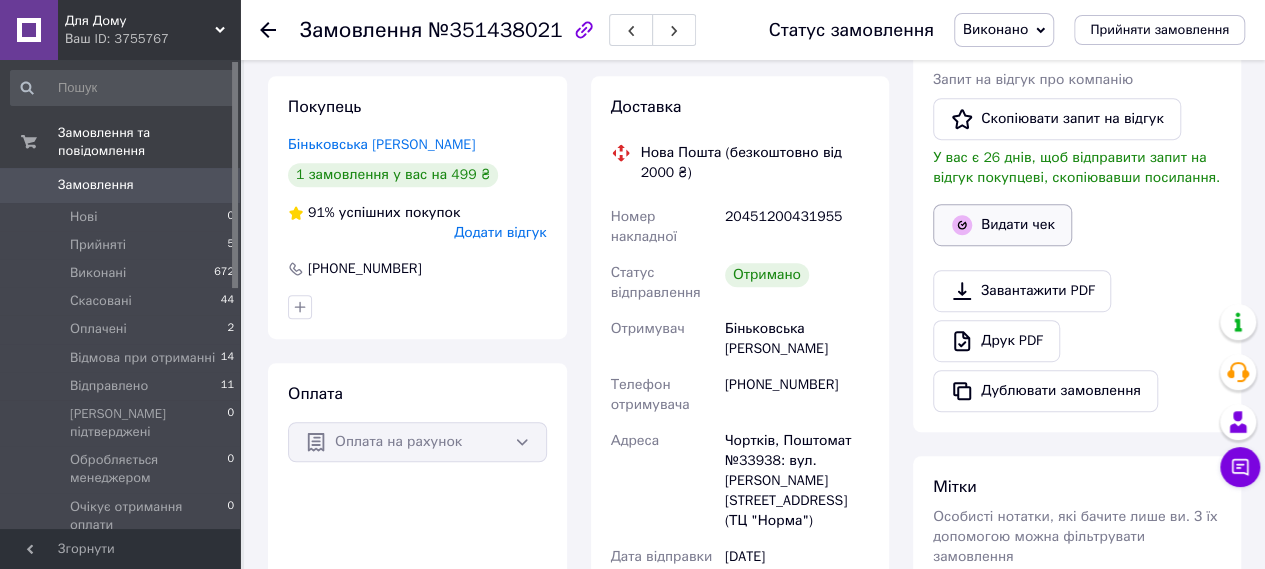 click on "Видати чек" at bounding box center [1002, 225] 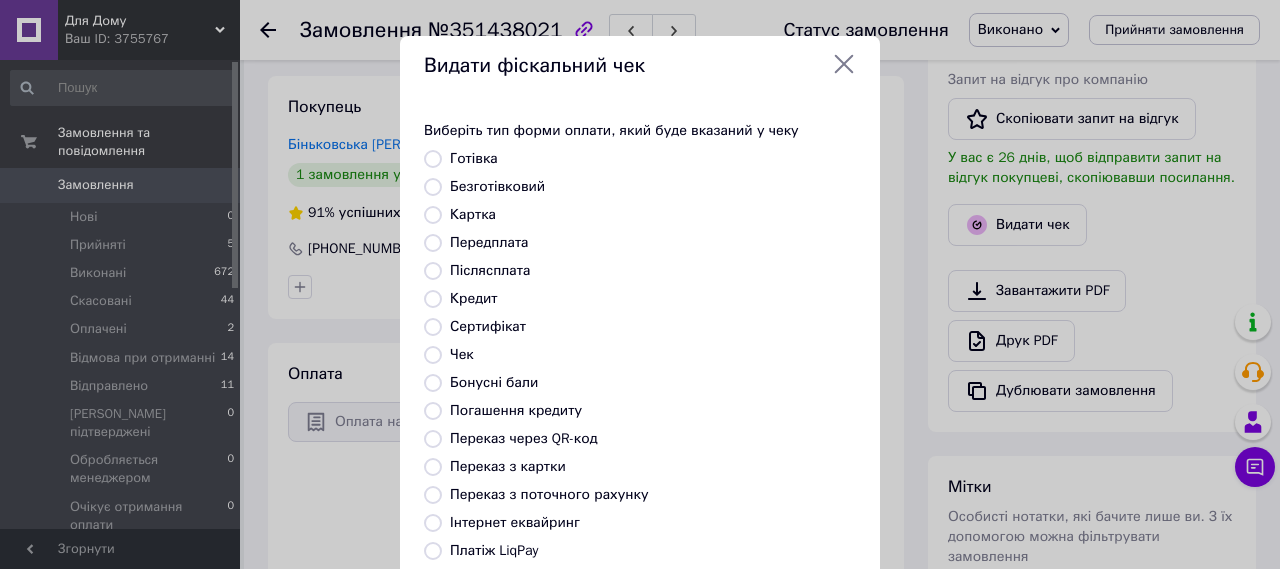 click on "Безготівковий" at bounding box center (497, 186) 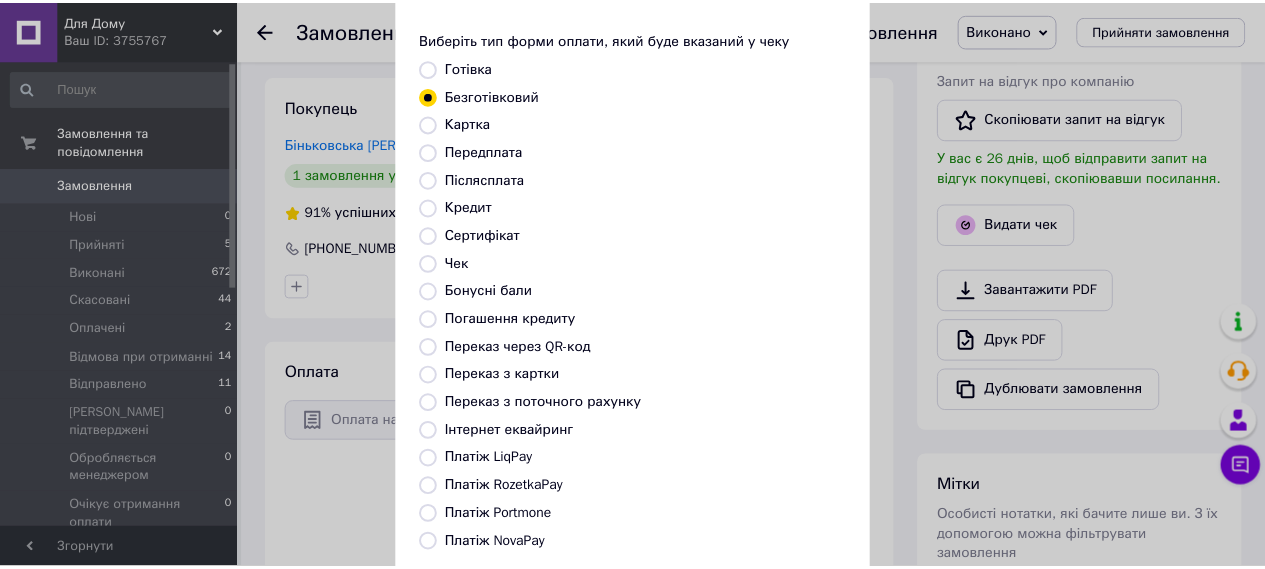 scroll, scrollTop: 288, scrollLeft: 0, axis: vertical 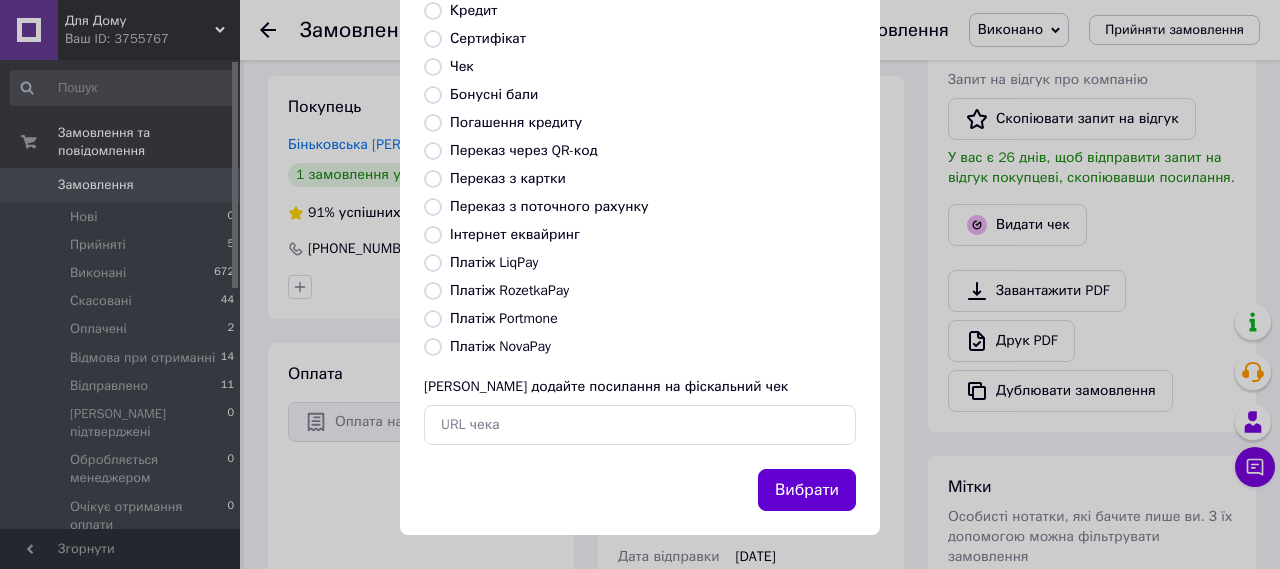 click on "Вибрати" at bounding box center [807, 490] 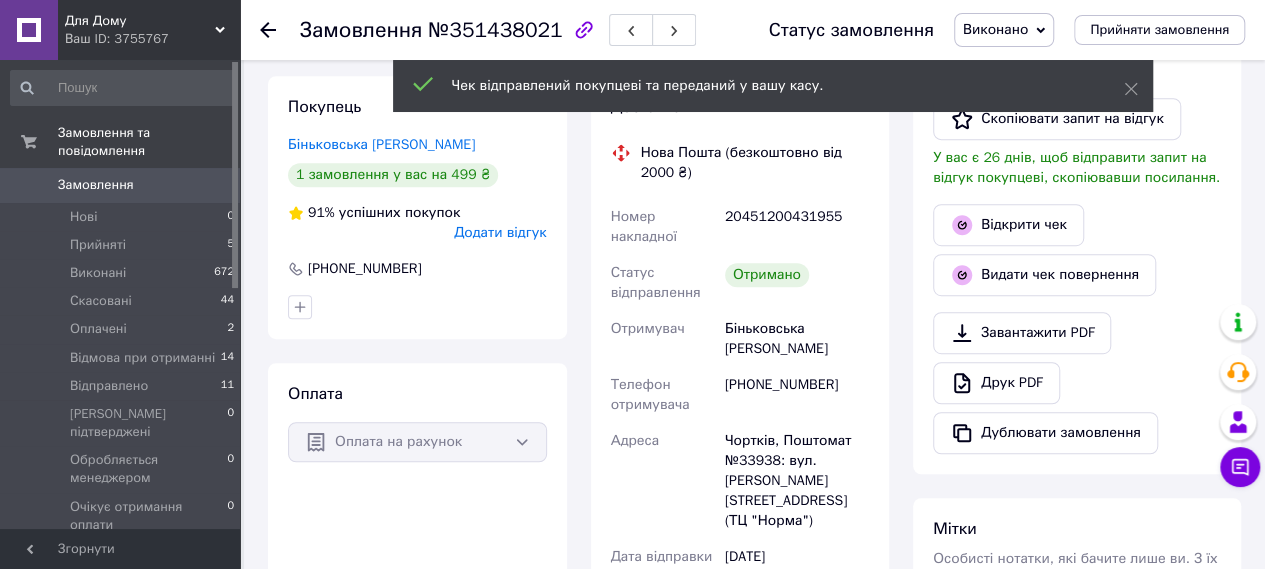 click 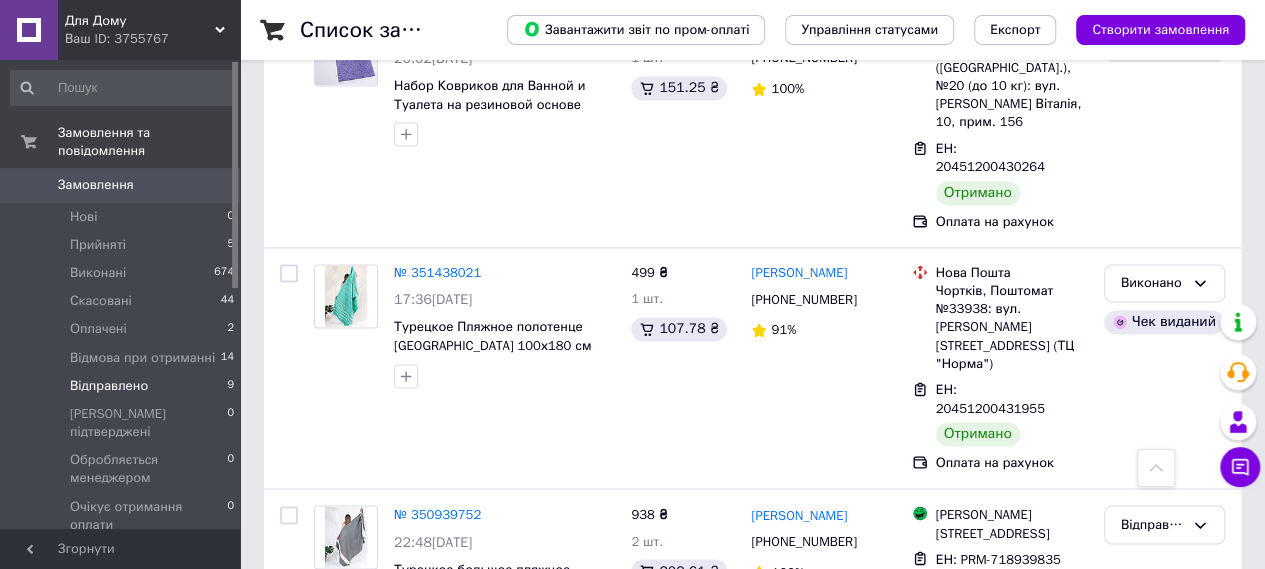 scroll, scrollTop: 1400, scrollLeft: 0, axis: vertical 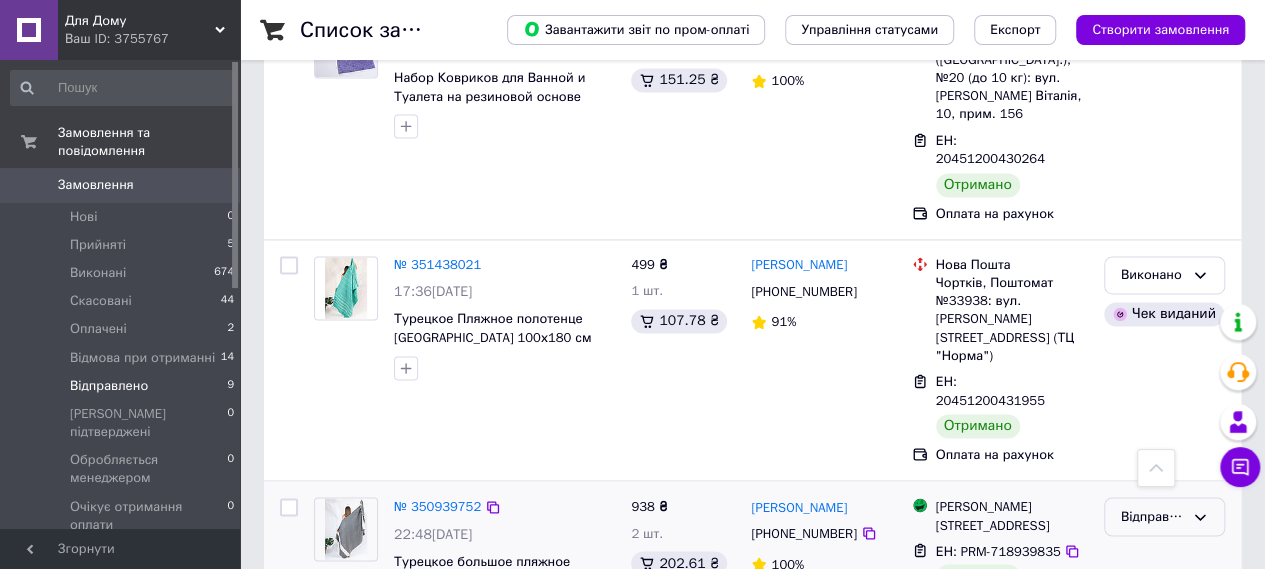 click on "Відправлено" at bounding box center [1152, 516] 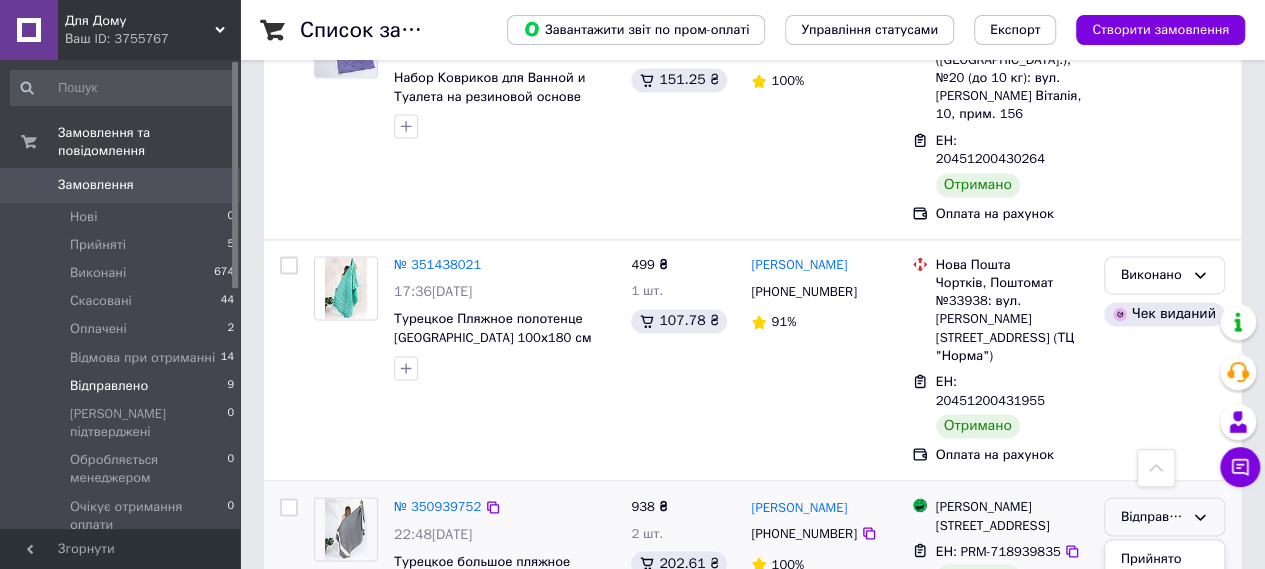 click on "Виконано" at bounding box center [1164, 595] 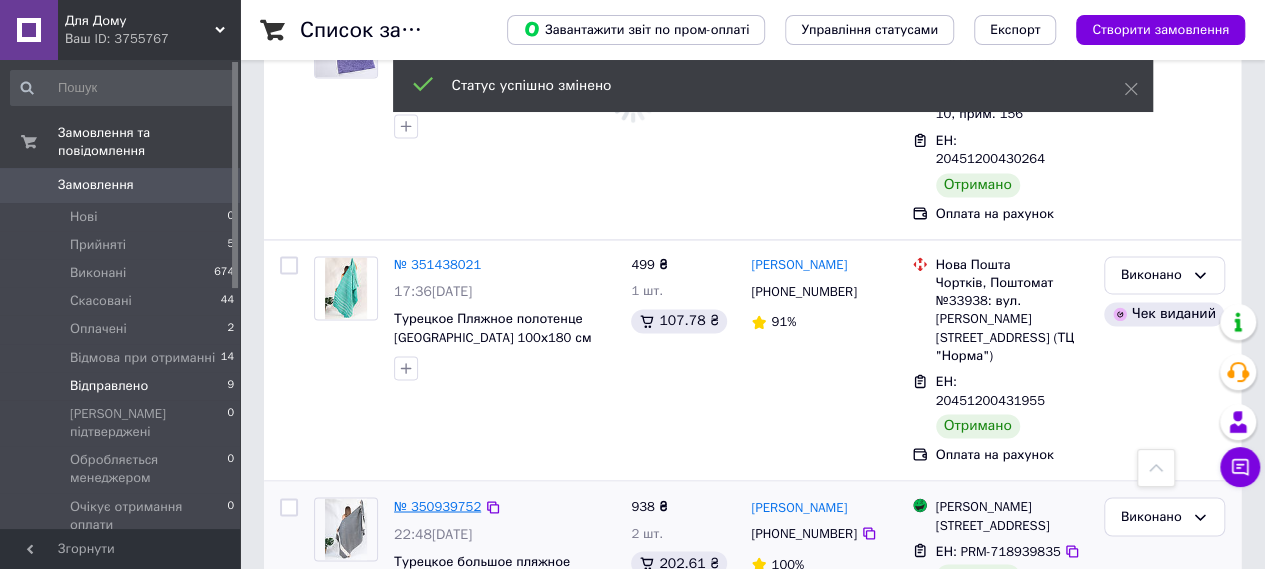 click on "№ 350939752" at bounding box center [437, 505] 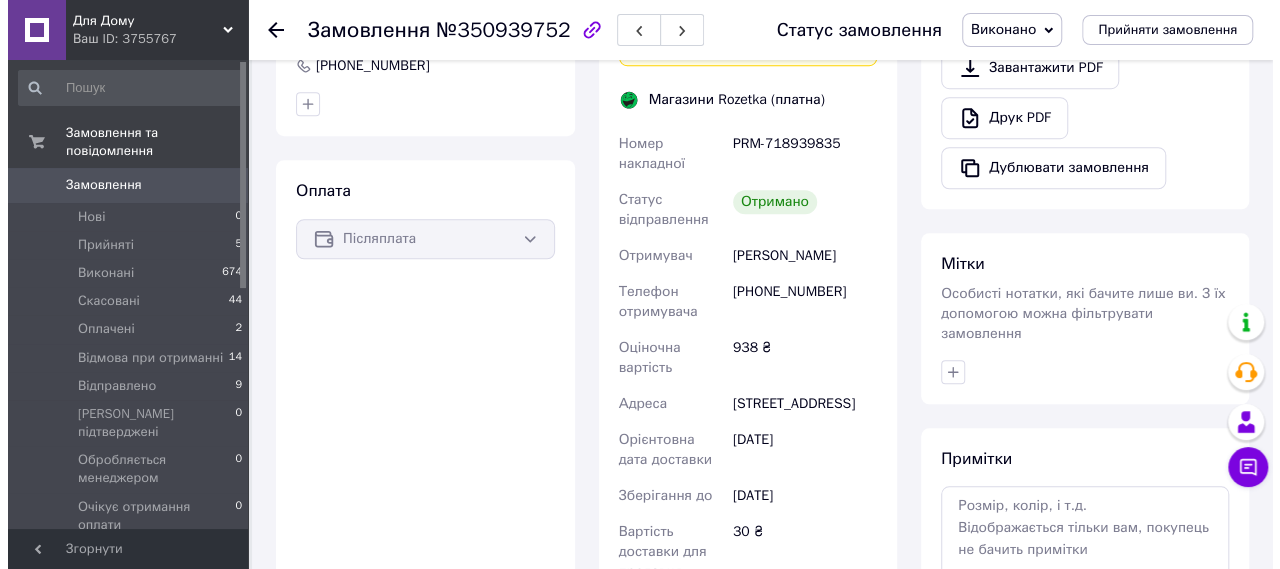scroll, scrollTop: 418, scrollLeft: 0, axis: vertical 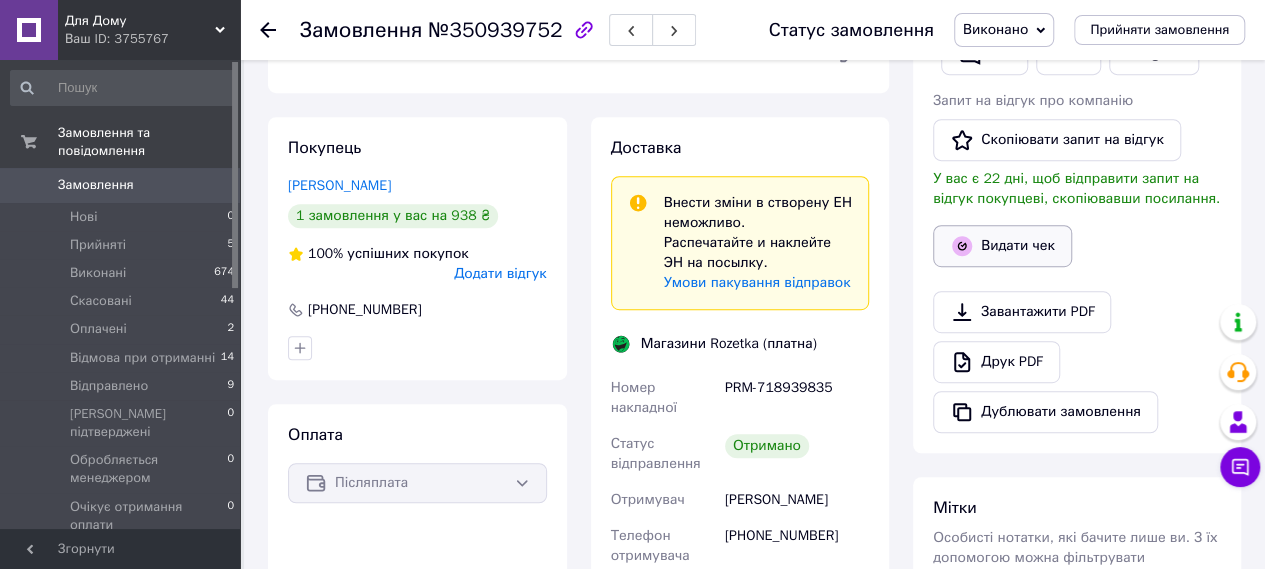 click on "Видати чек" at bounding box center (1002, 246) 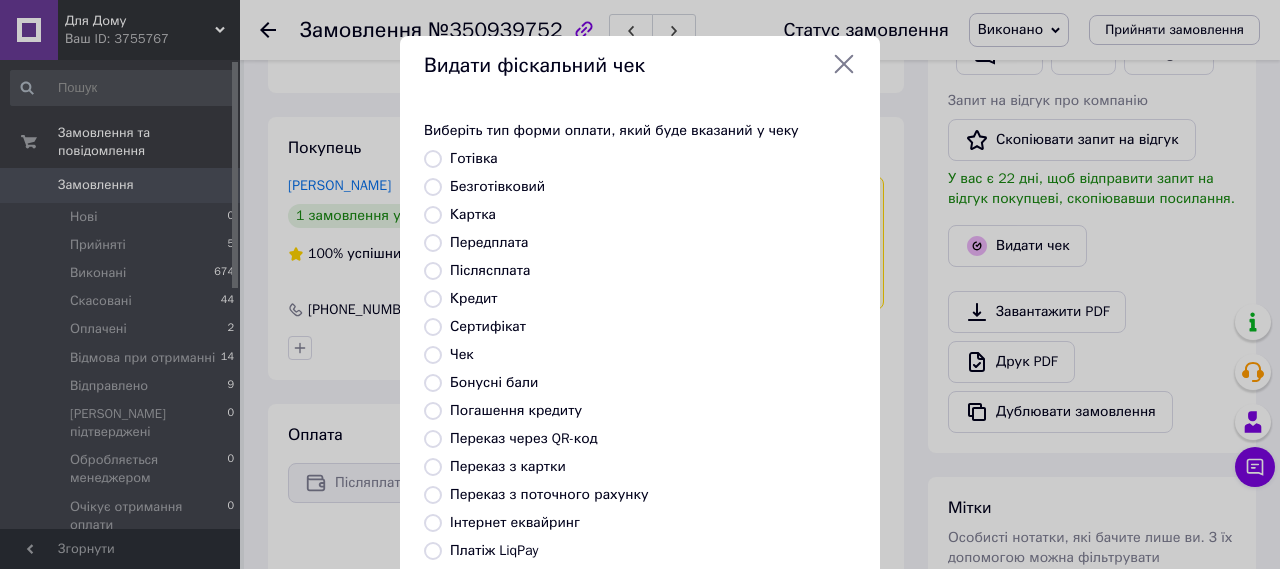 click on "Післясплата" at bounding box center (490, 270) 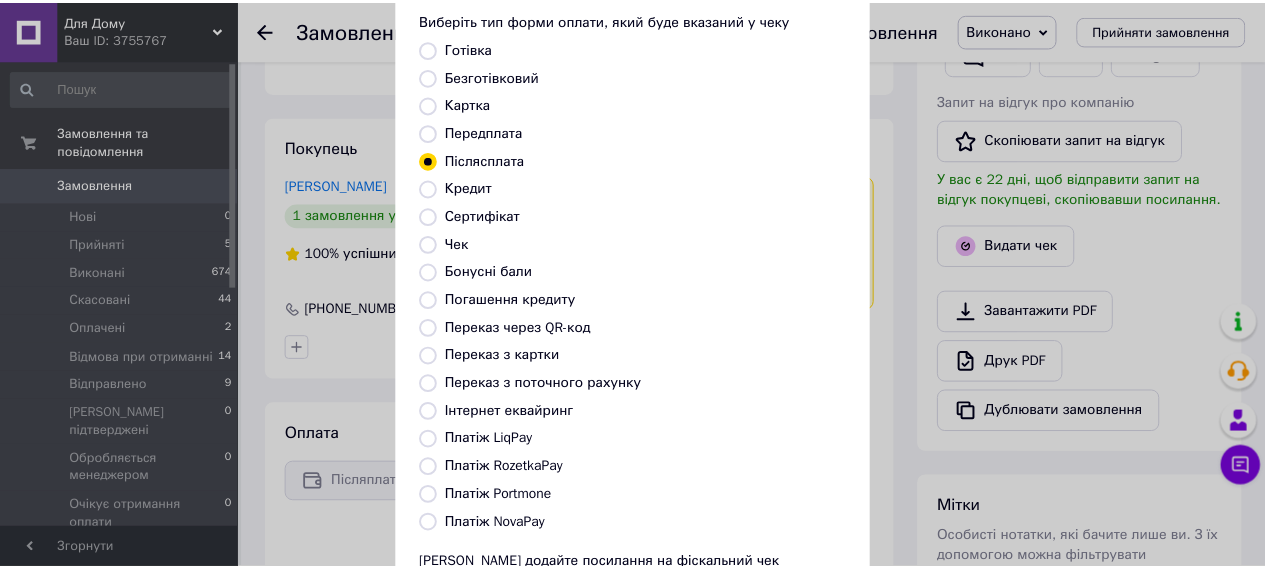 scroll, scrollTop: 288, scrollLeft: 0, axis: vertical 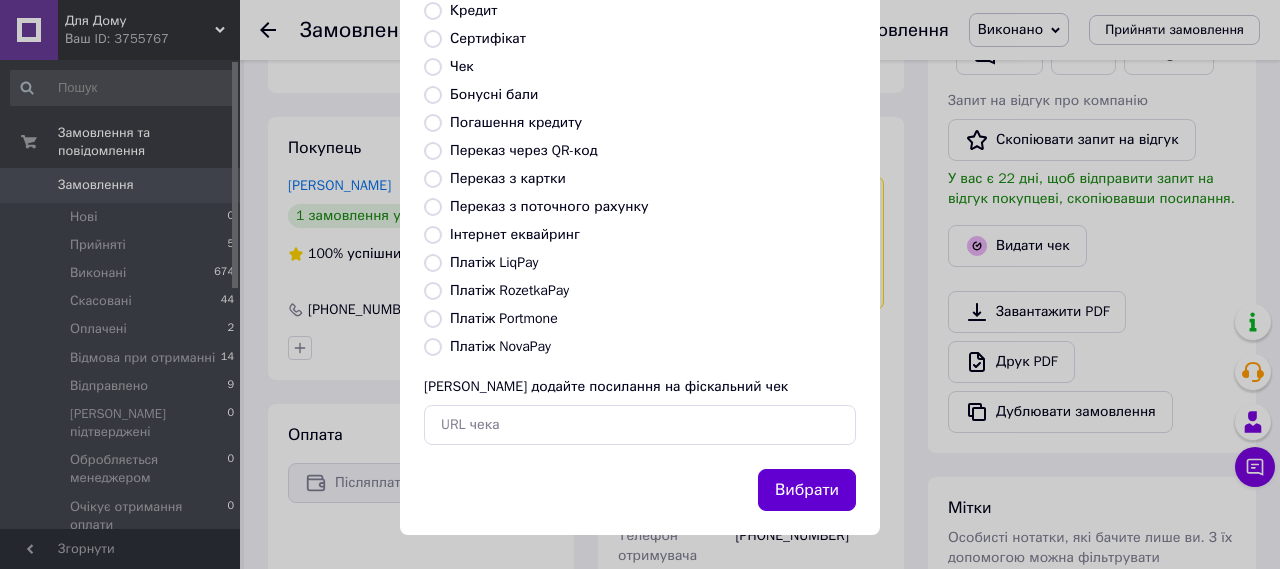 click on "Вибрати" at bounding box center (807, 490) 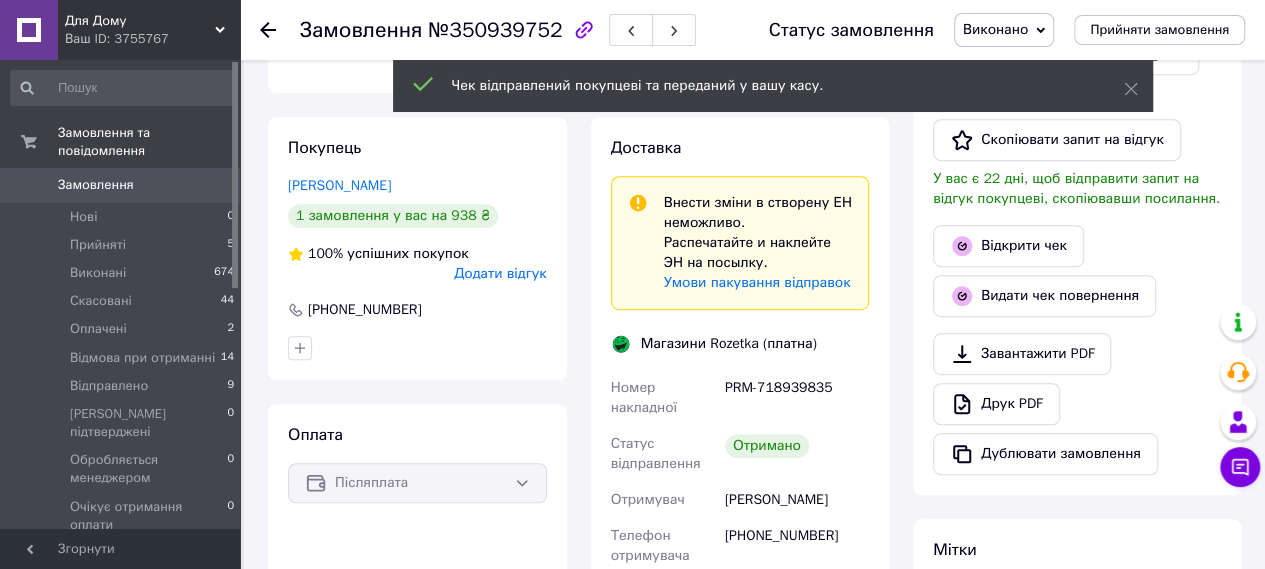 click 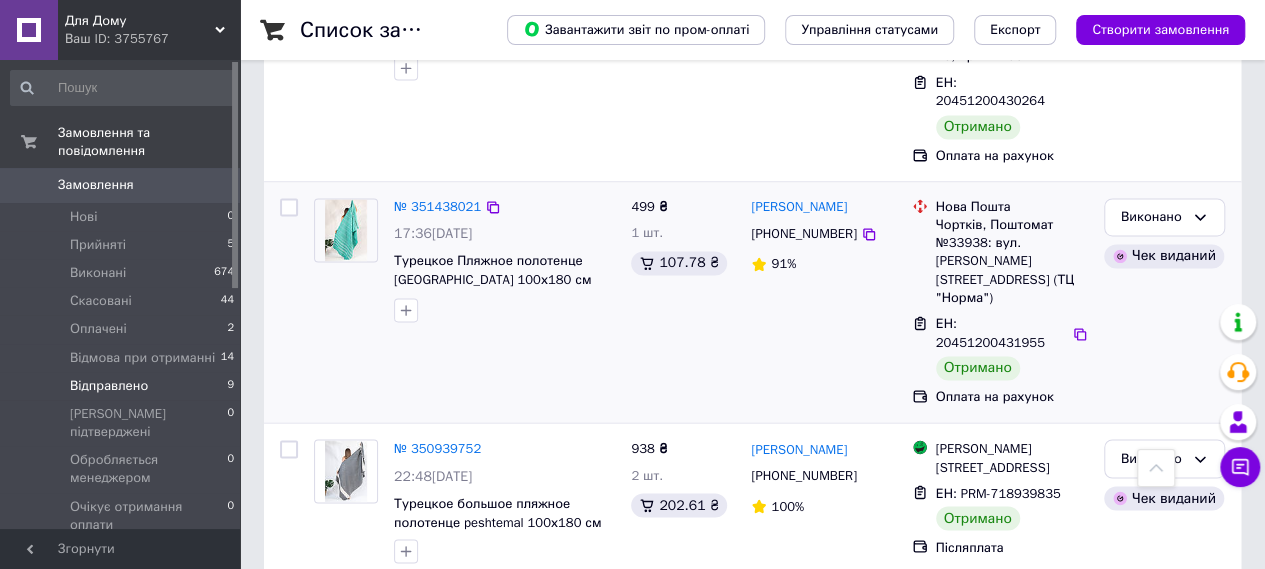 scroll, scrollTop: 1500, scrollLeft: 0, axis: vertical 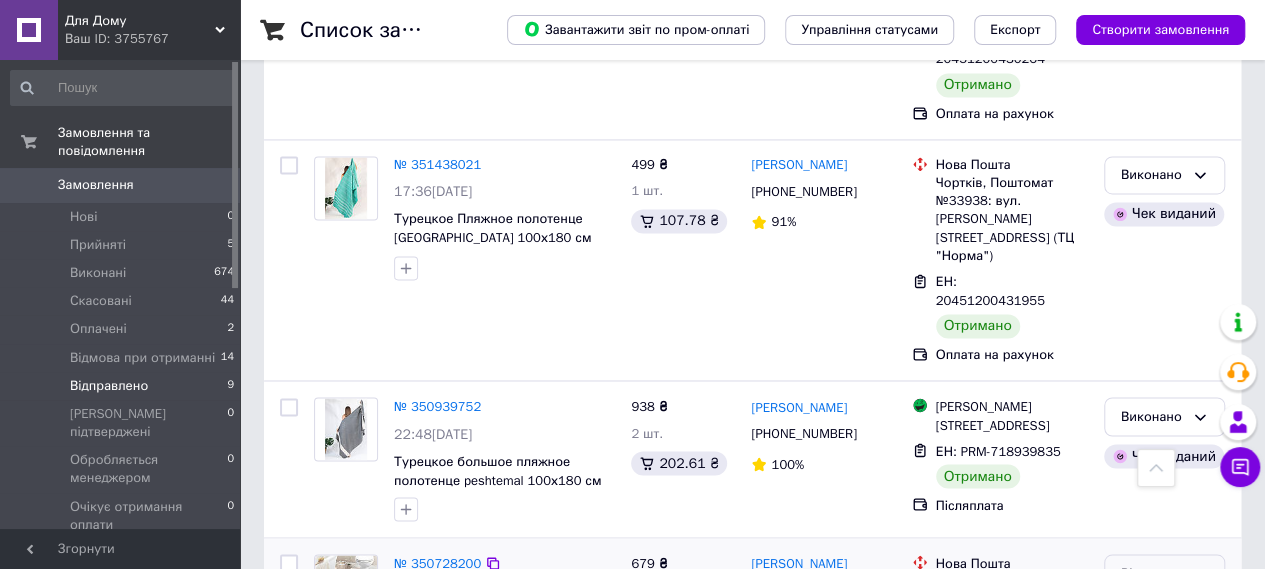 click on "Відправлено" at bounding box center (1164, 573) 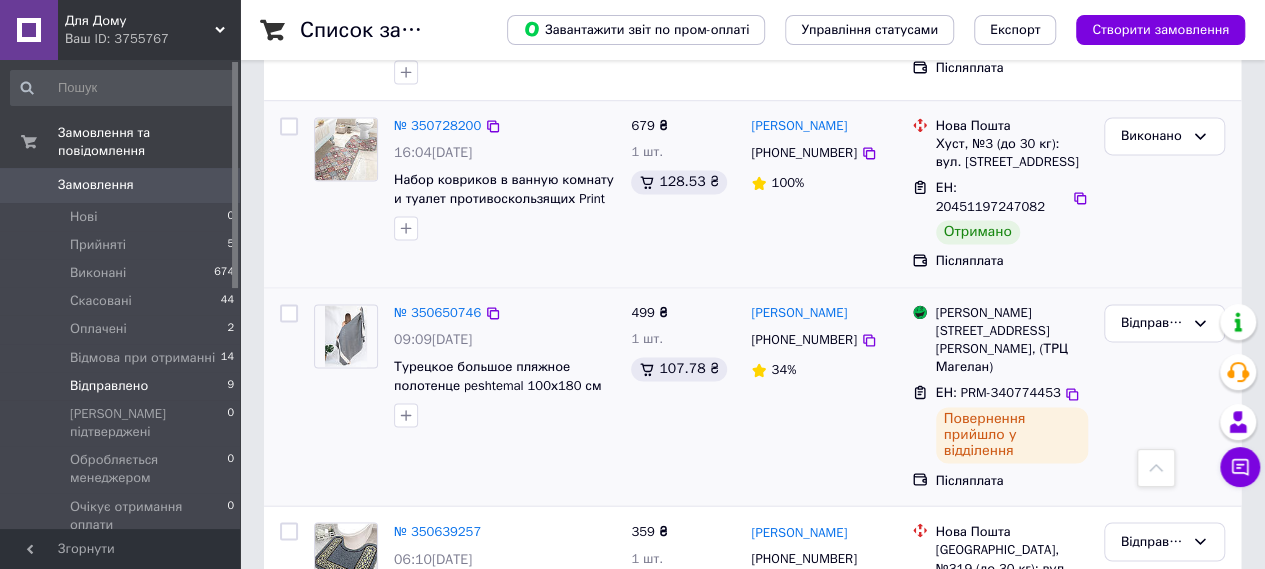 scroll, scrollTop: 1426, scrollLeft: 0, axis: vertical 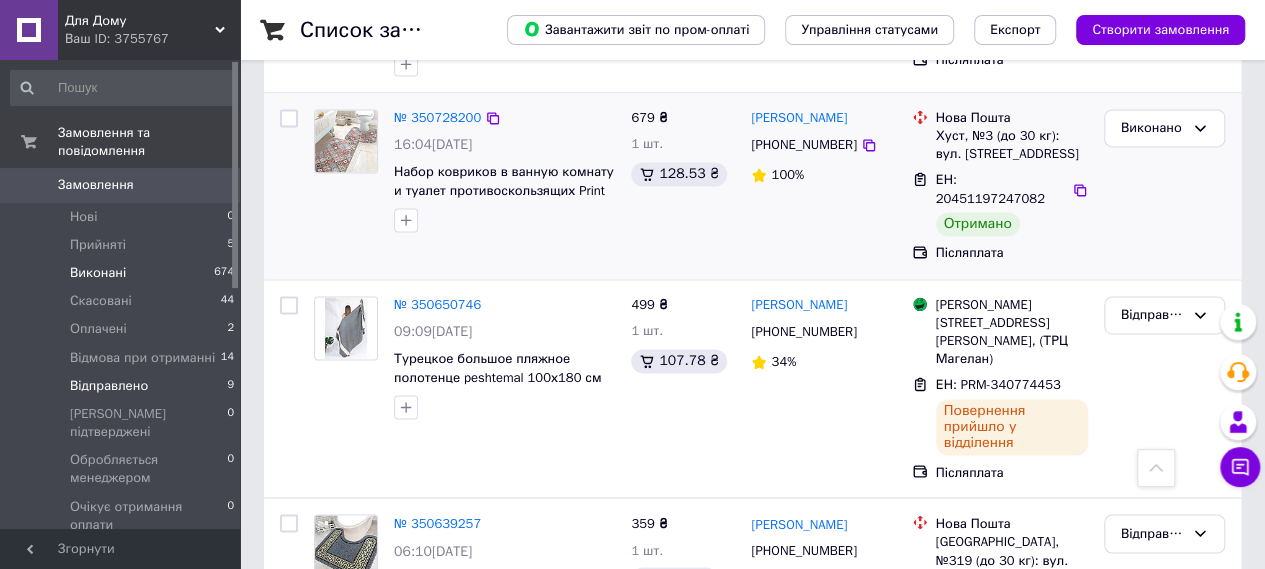 click on "Виконані 674" at bounding box center [123, 273] 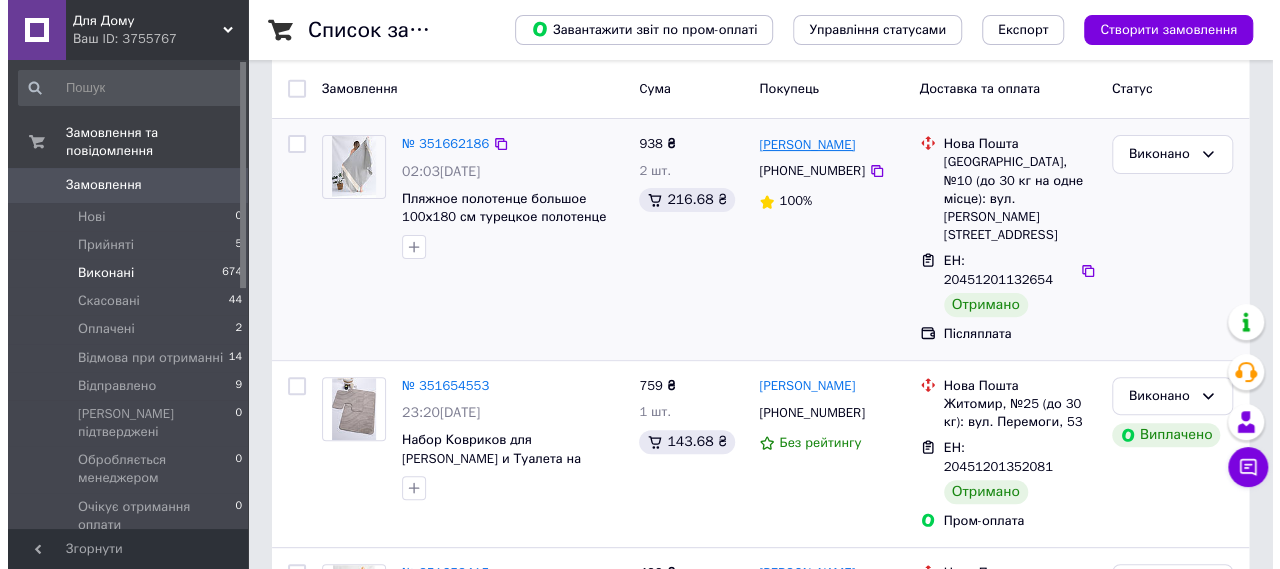 scroll, scrollTop: 200, scrollLeft: 0, axis: vertical 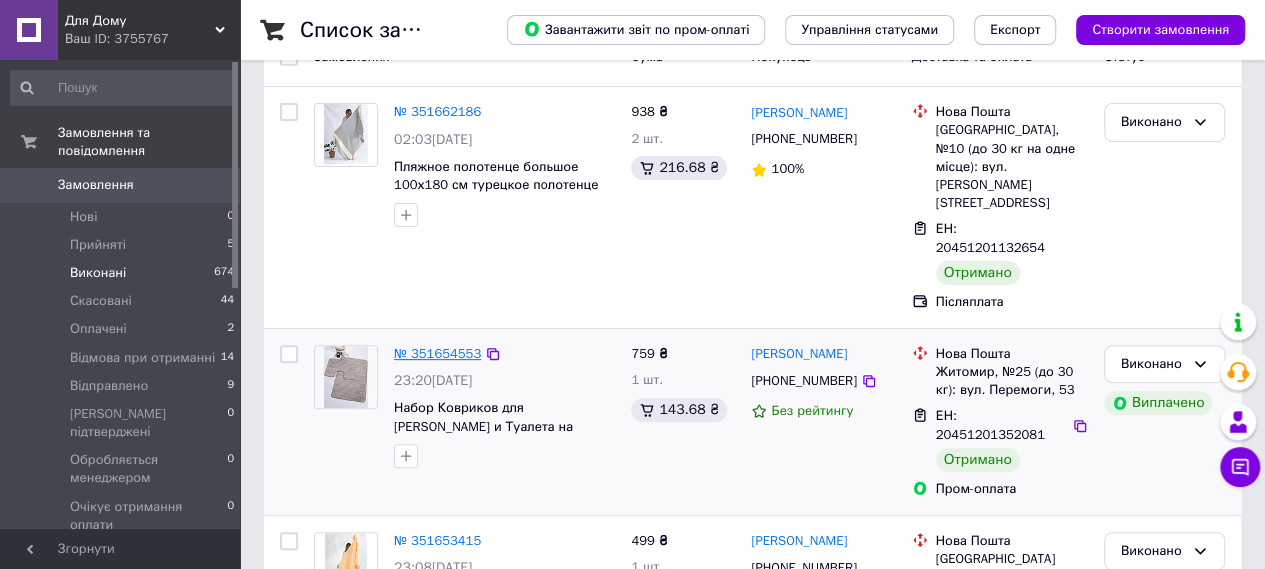 click on "№ 351654553" at bounding box center (437, 353) 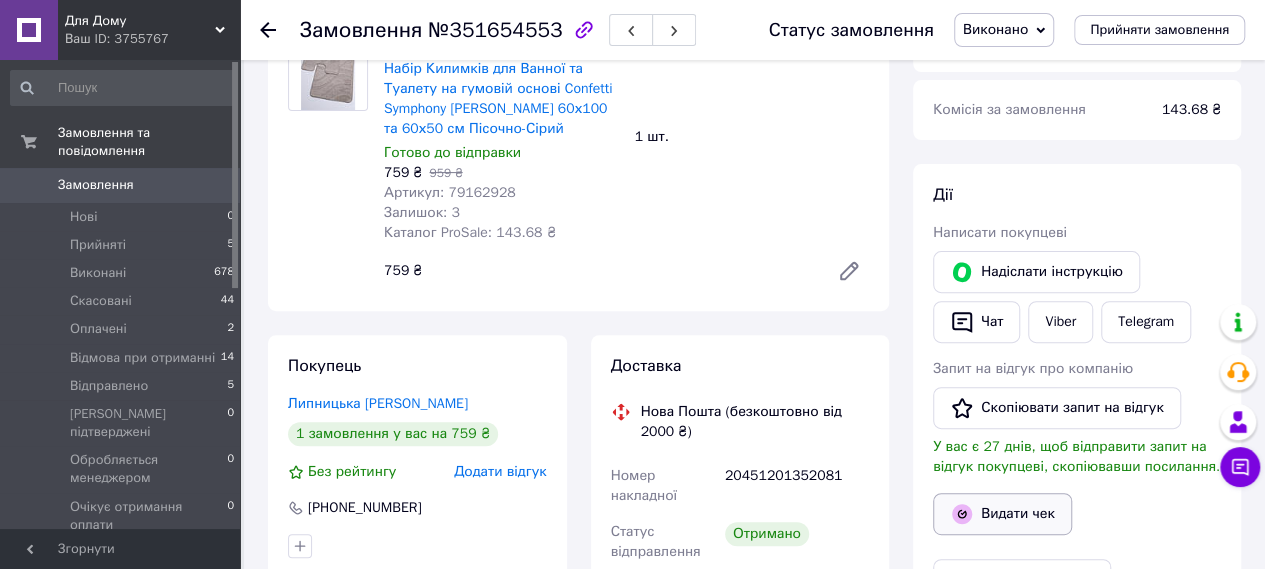 click on "Видати чек" at bounding box center [1002, 514] 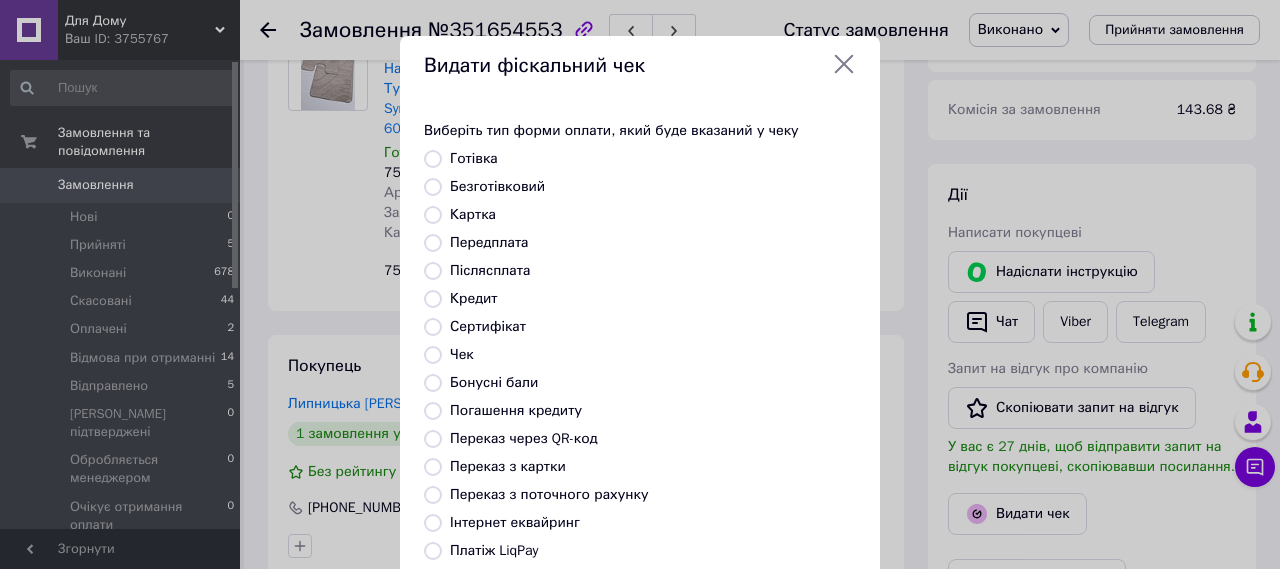 click on "Безготівковий" at bounding box center (497, 186) 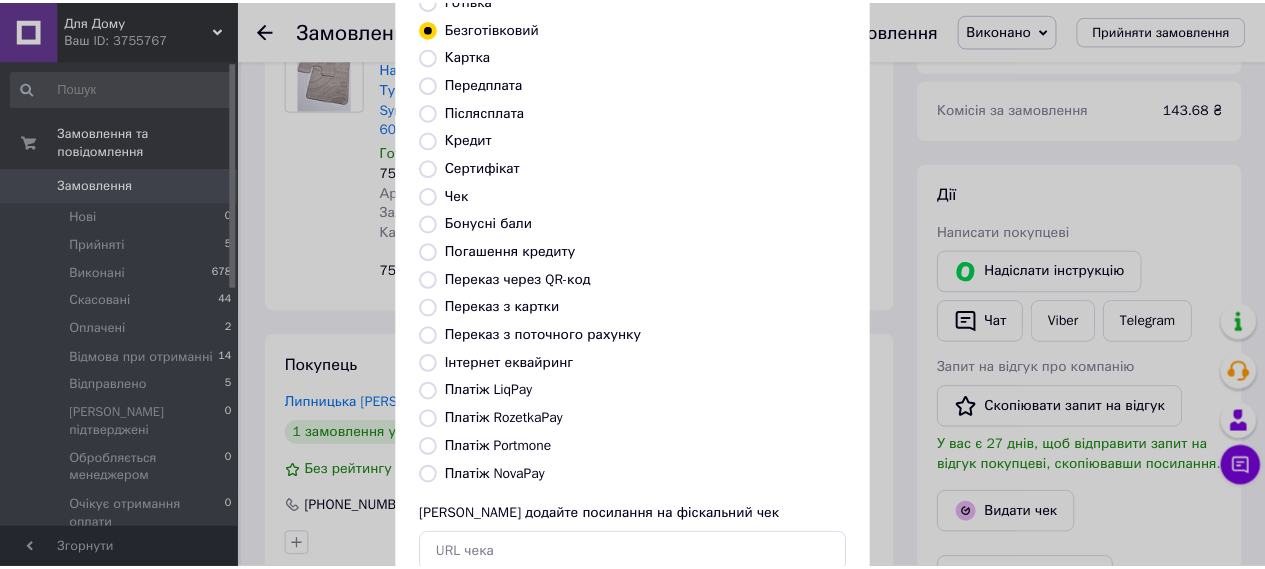 scroll, scrollTop: 288, scrollLeft: 0, axis: vertical 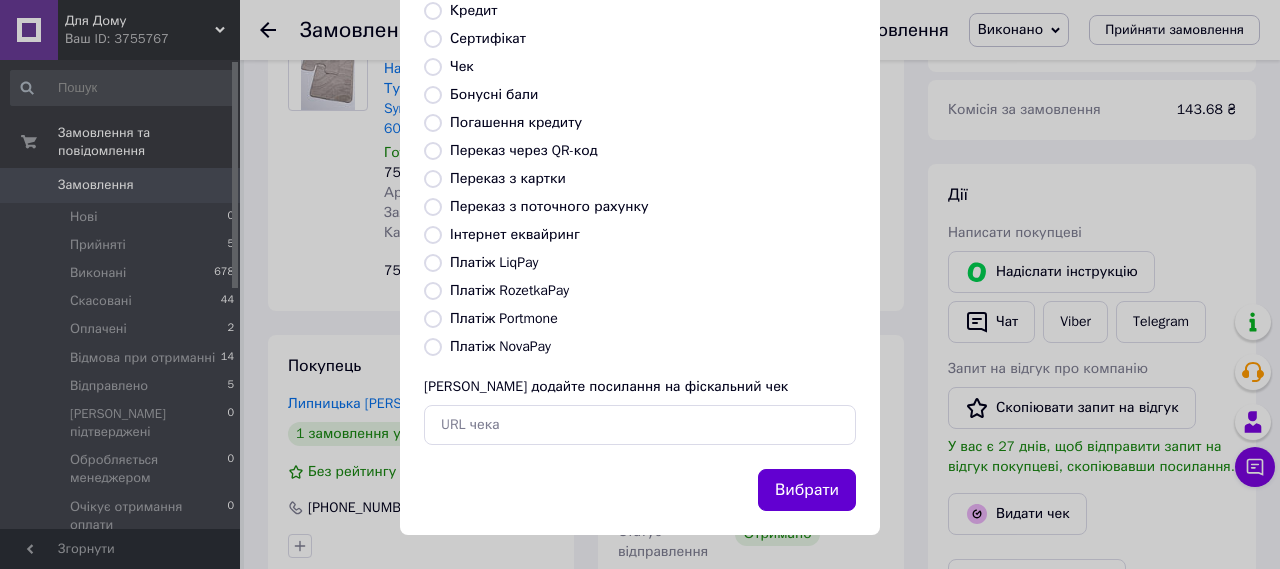 click on "Вибрати" at bounding box center [807, 490] 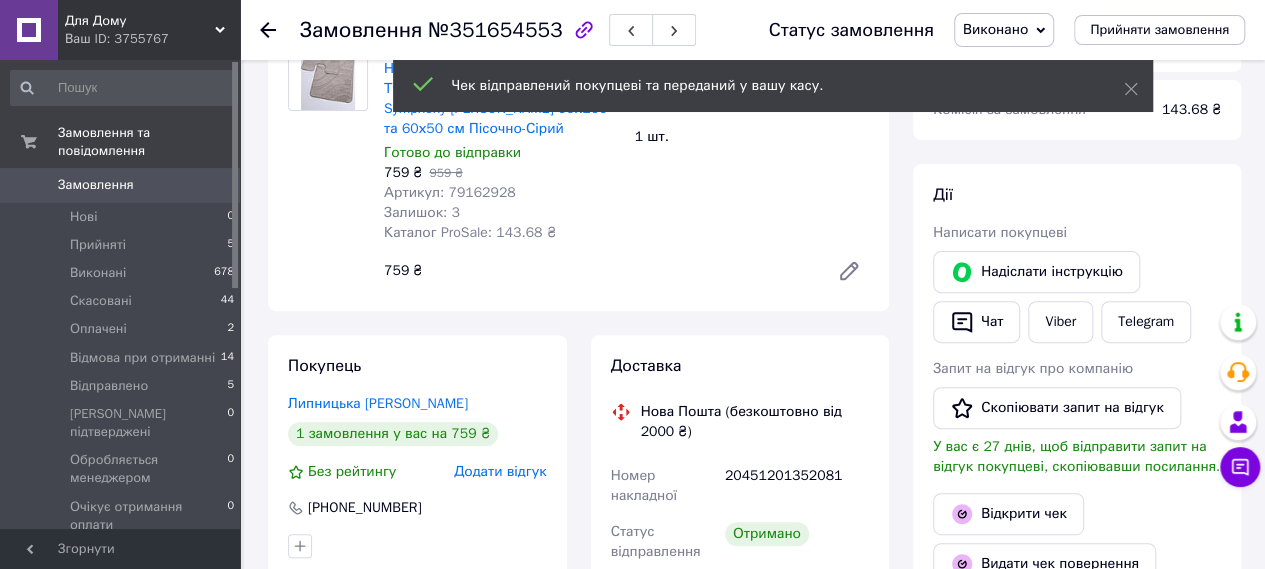 click 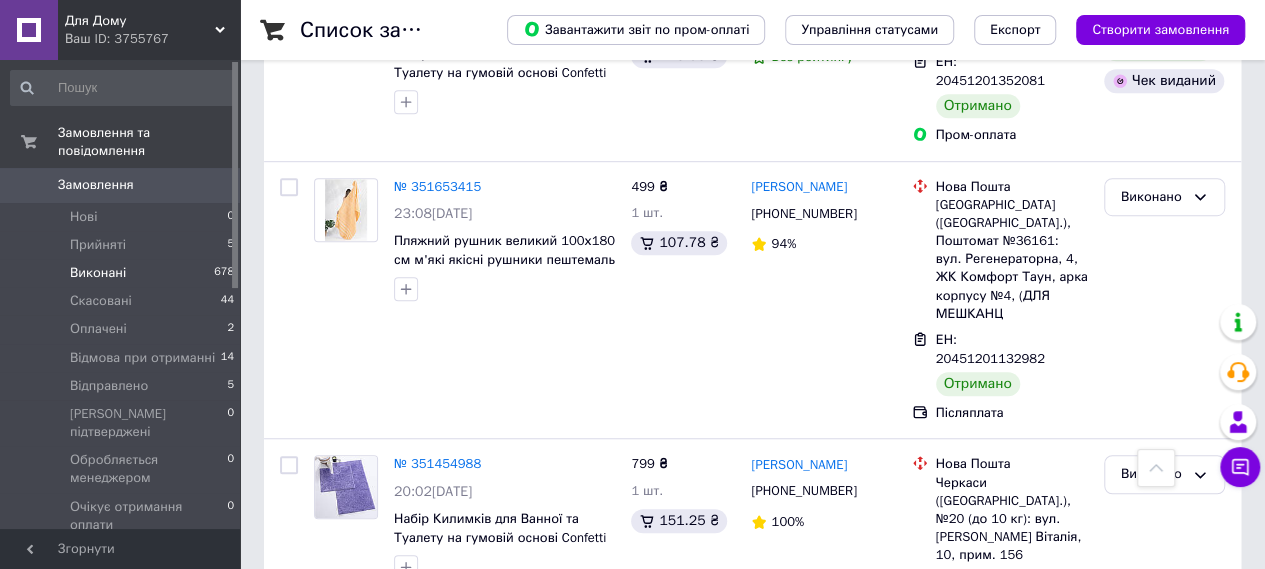 scroll, scrollTop: 600, scrollLeft: 0, axis: vertical 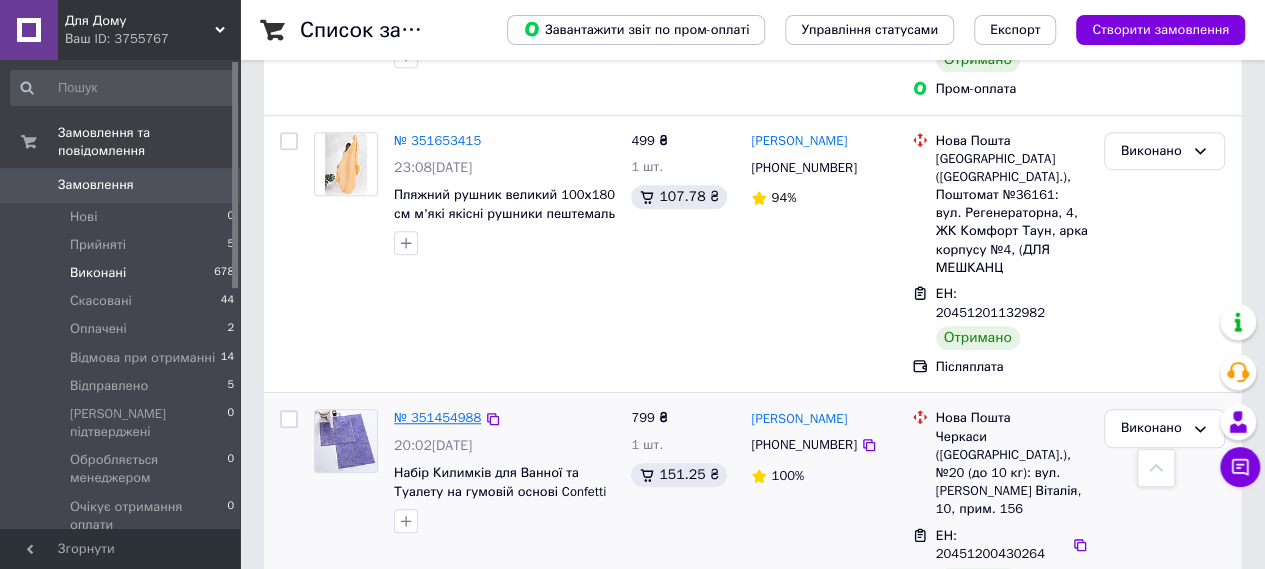 click on "№ 351454988" at bounding box center [437, 417] 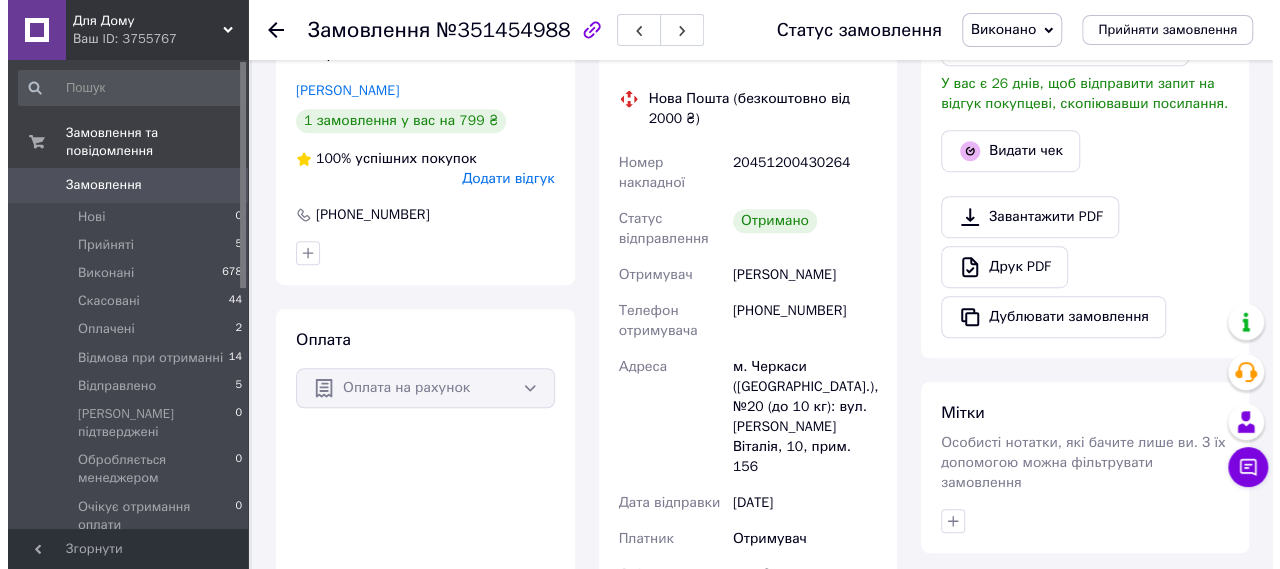 scroll, scrollTop: 400, scrollLeft: 0, axis: vertical 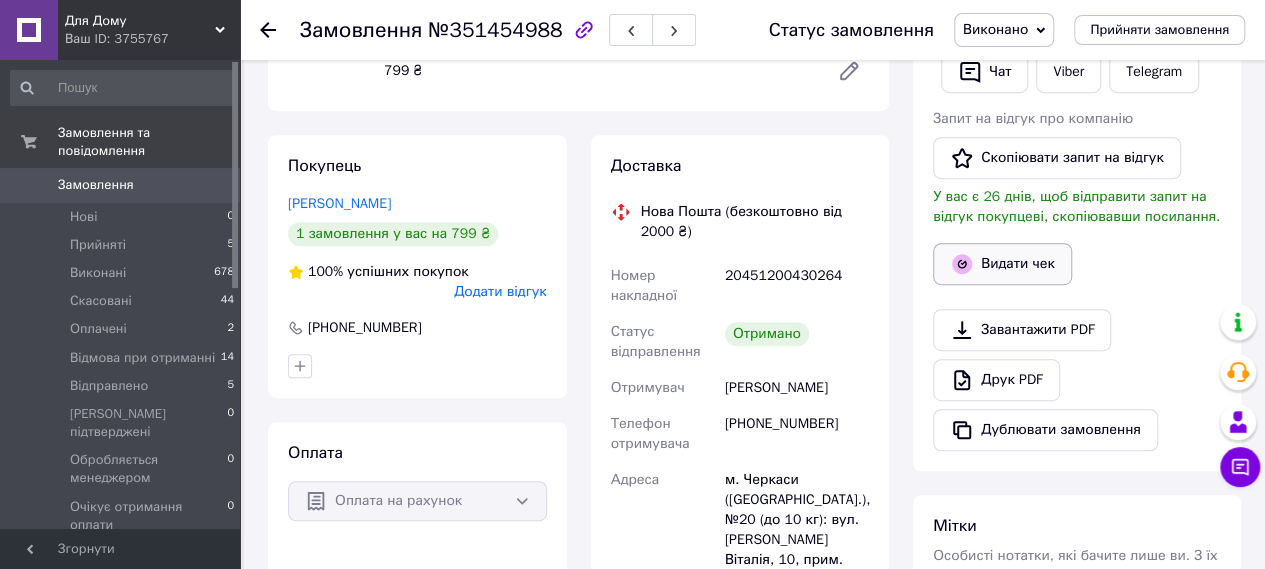 click on "Видати чек" at bounding box center (1002, 264) 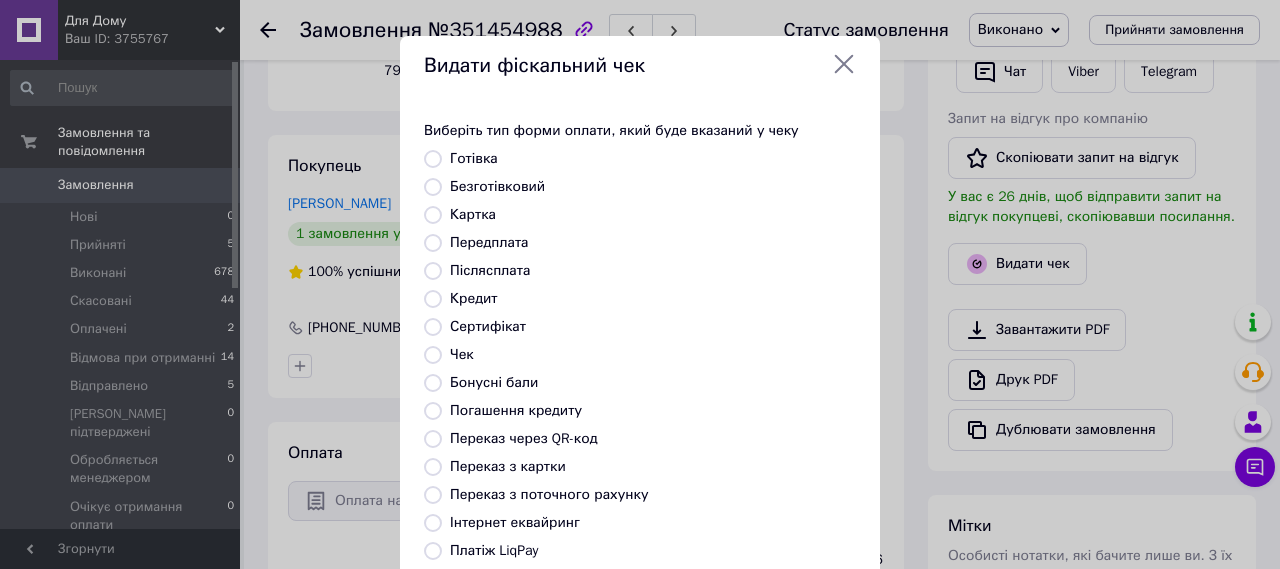 click on "Безготівковий" at bounding box center (497, 186) 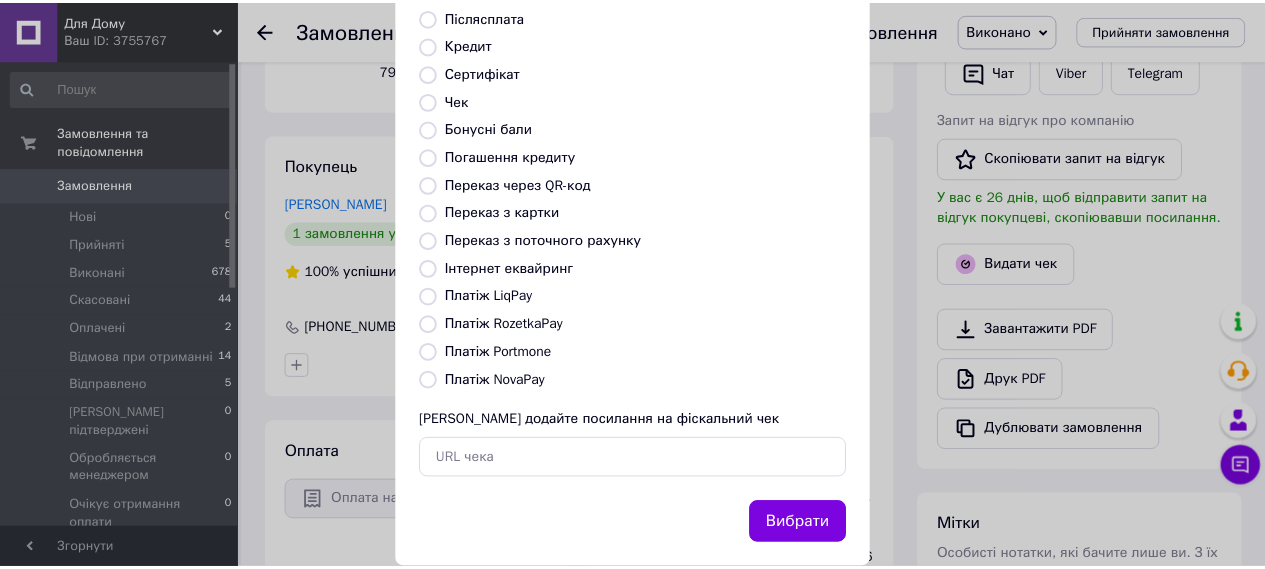 scroll, scrollTop: 288, scrollLeft: 0, axis: vertical 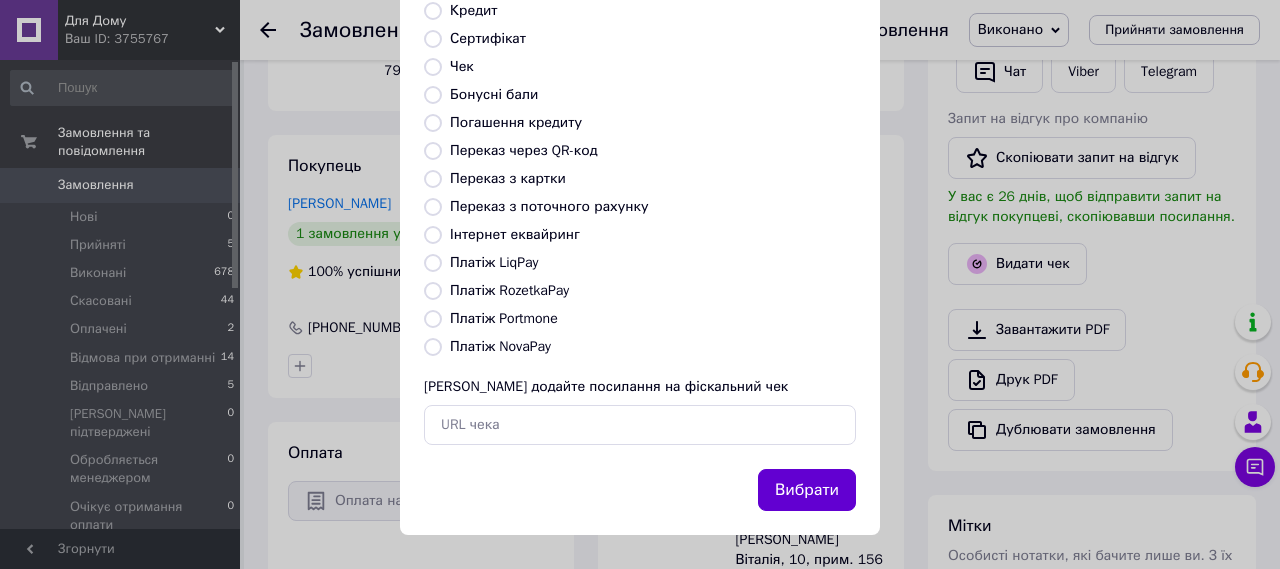 click on "Вибрати" at bounding box center (807, 490) 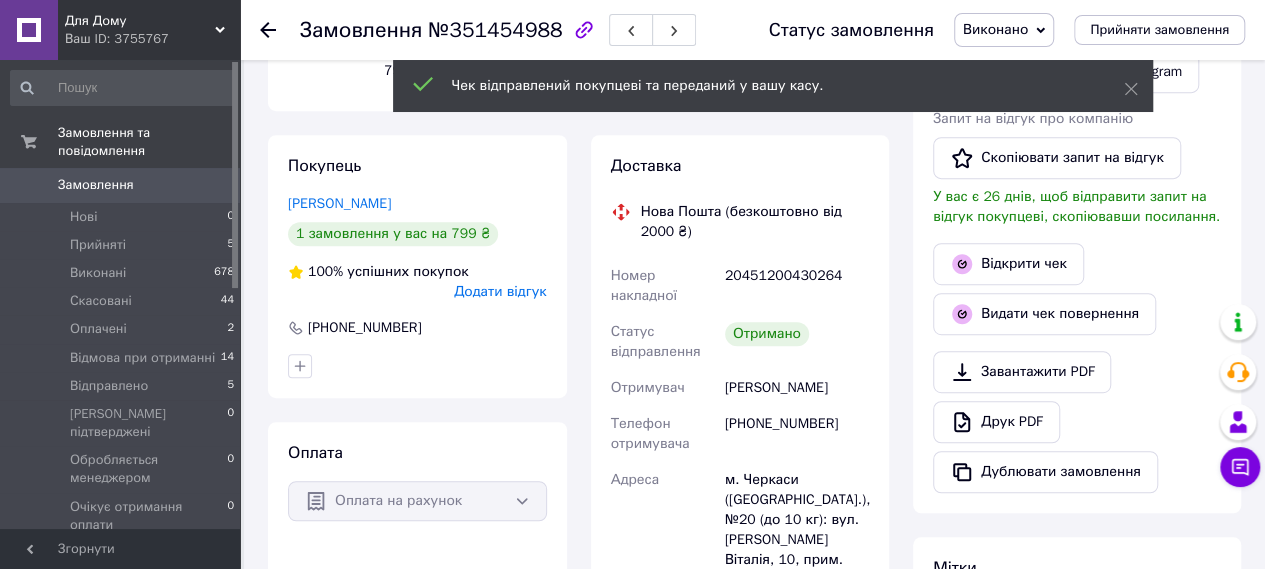 click 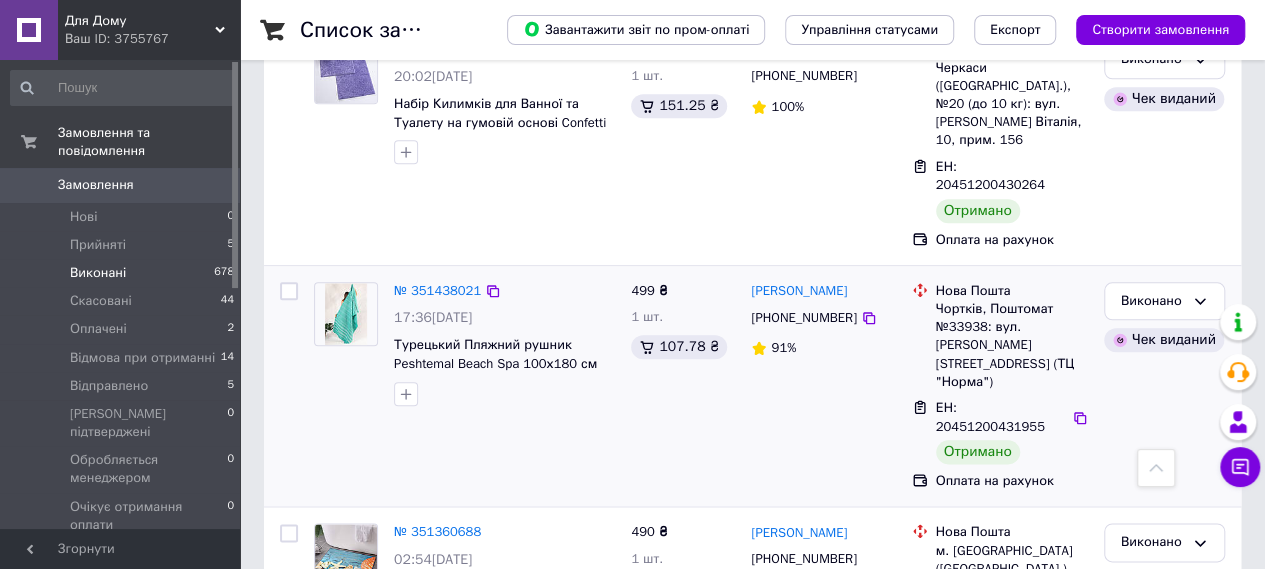 scroll, scrollTop: 1000, scrollLeft: 0, axis: vertical 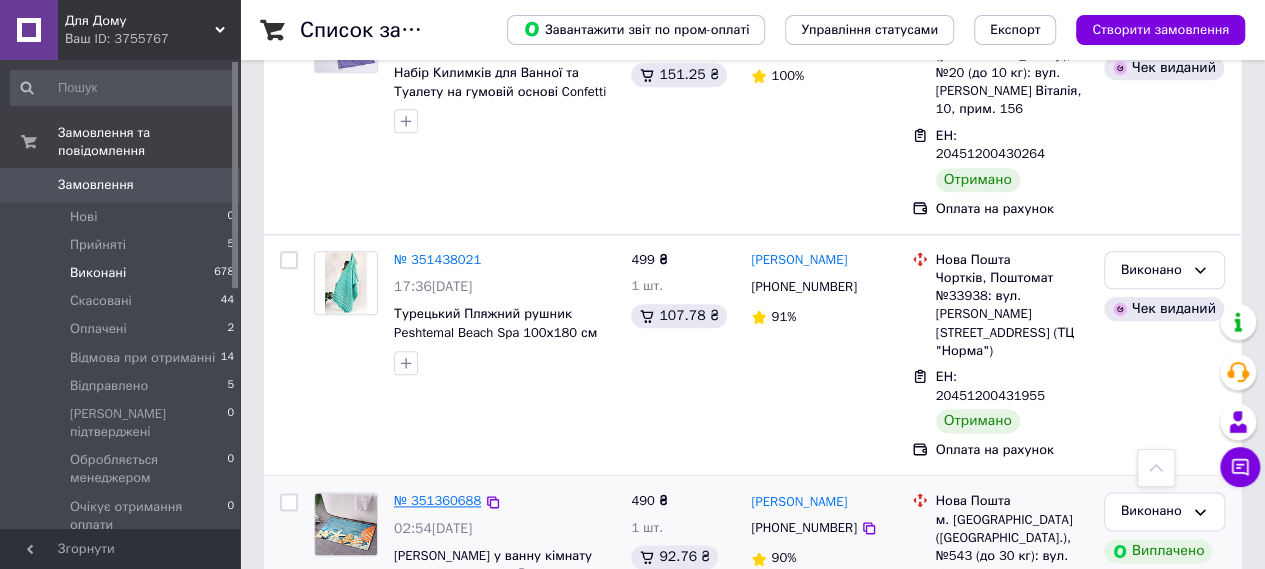 click on "№ 351360688" at bounding box center [437, 500] 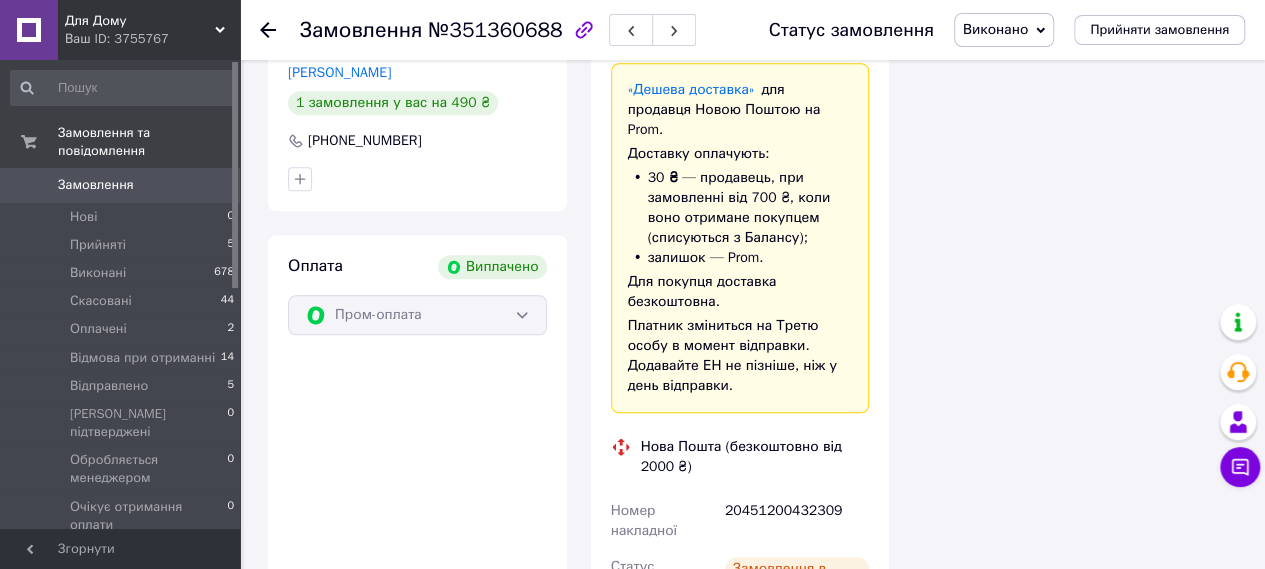 scroll, scrollTop: 1000, scrollLeft: 0, axis: vertical 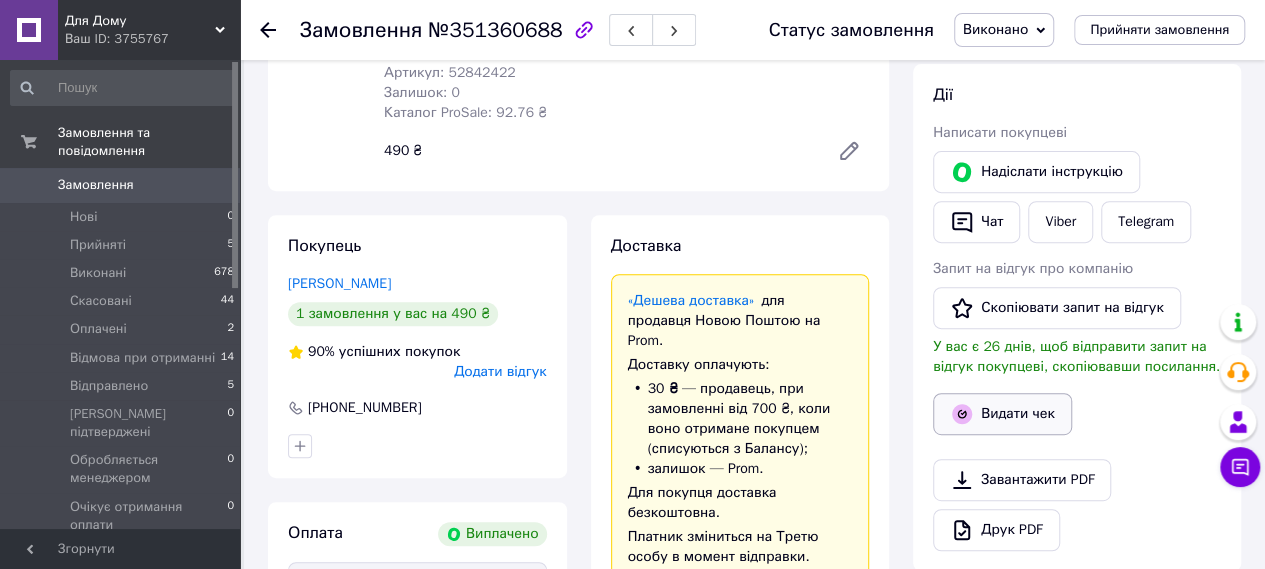 click on "Видати чек" at bounding box center [1002, 414] 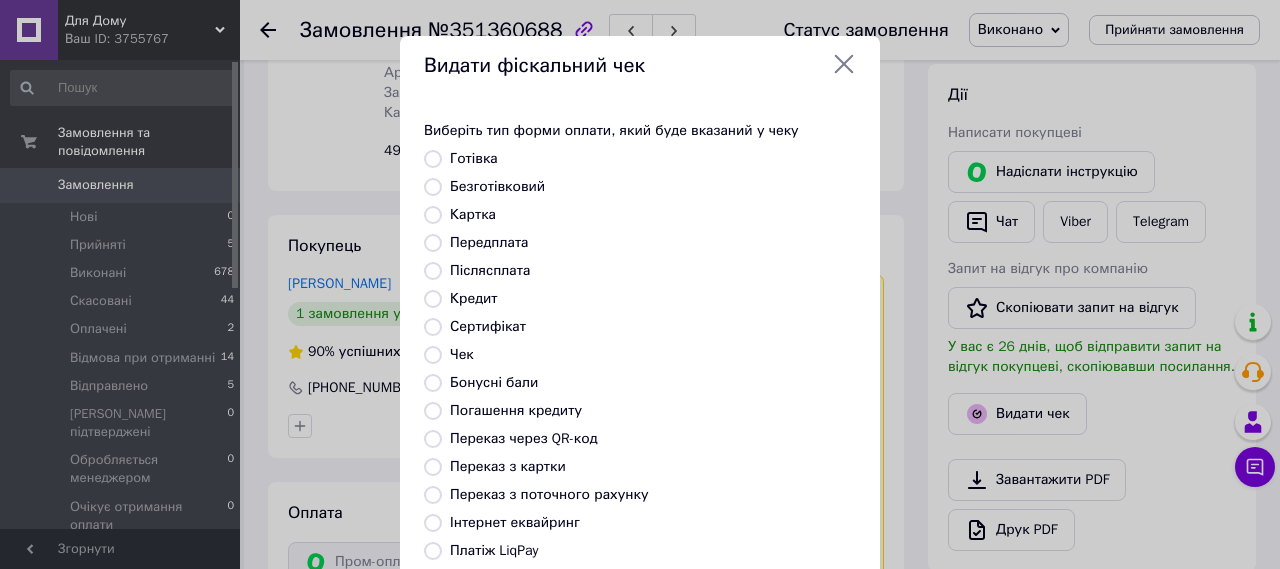 click on "Безготівковий" at bounding box center [497, 186] 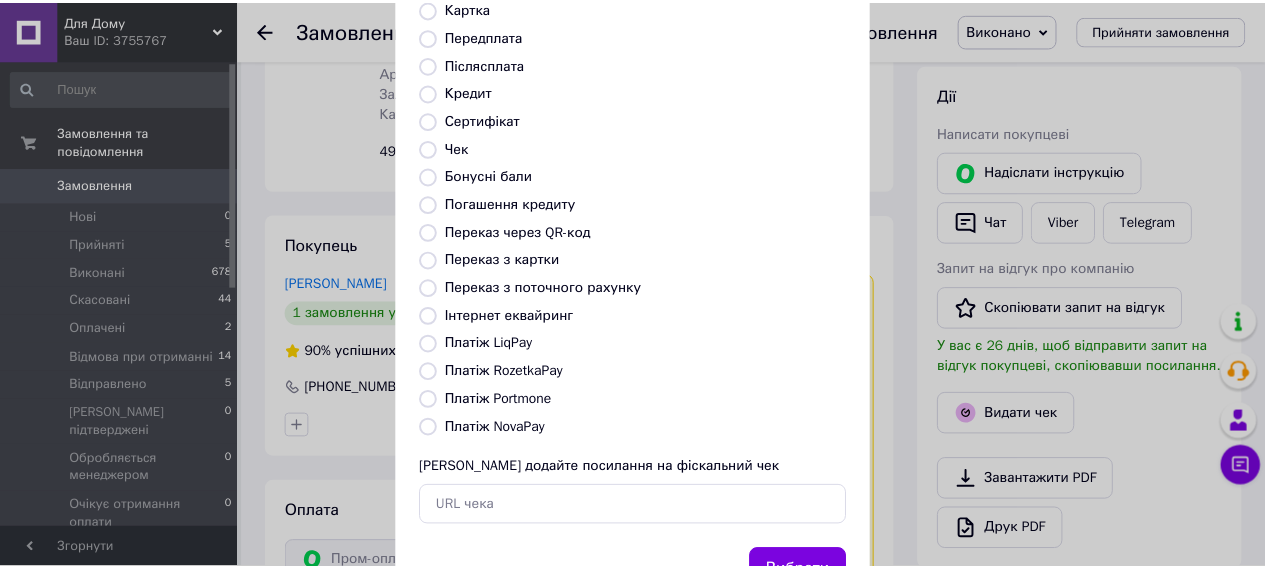 scroll, scrollTop: 288, scrollLeft: 0, axis: vertical 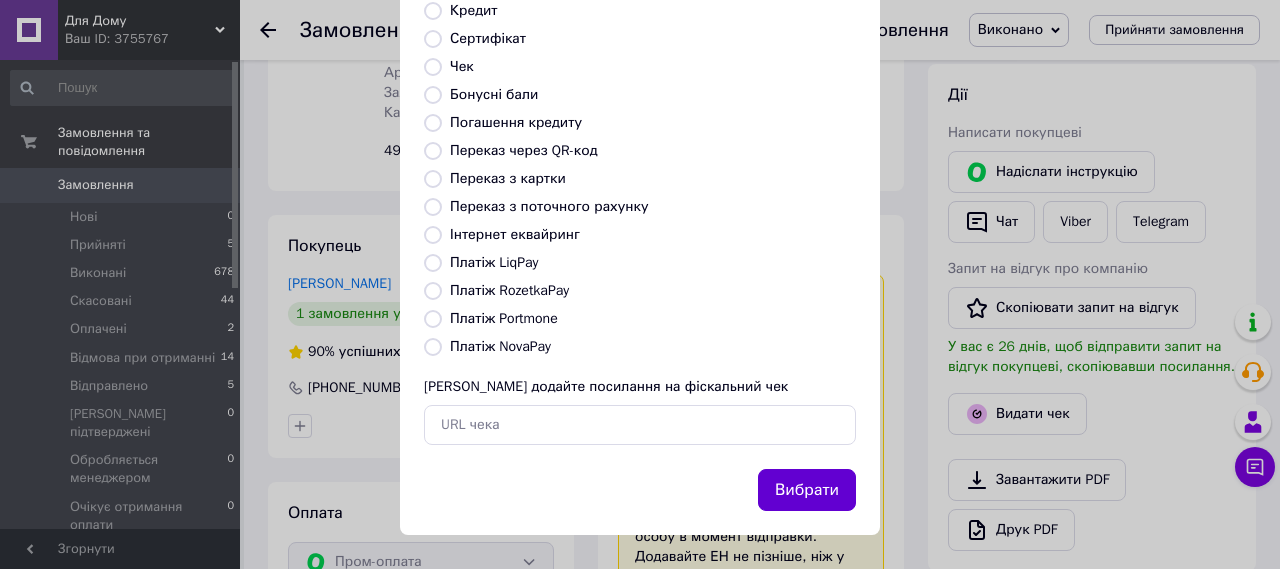 click on "Вибрати" at bounding box center [807, 490] 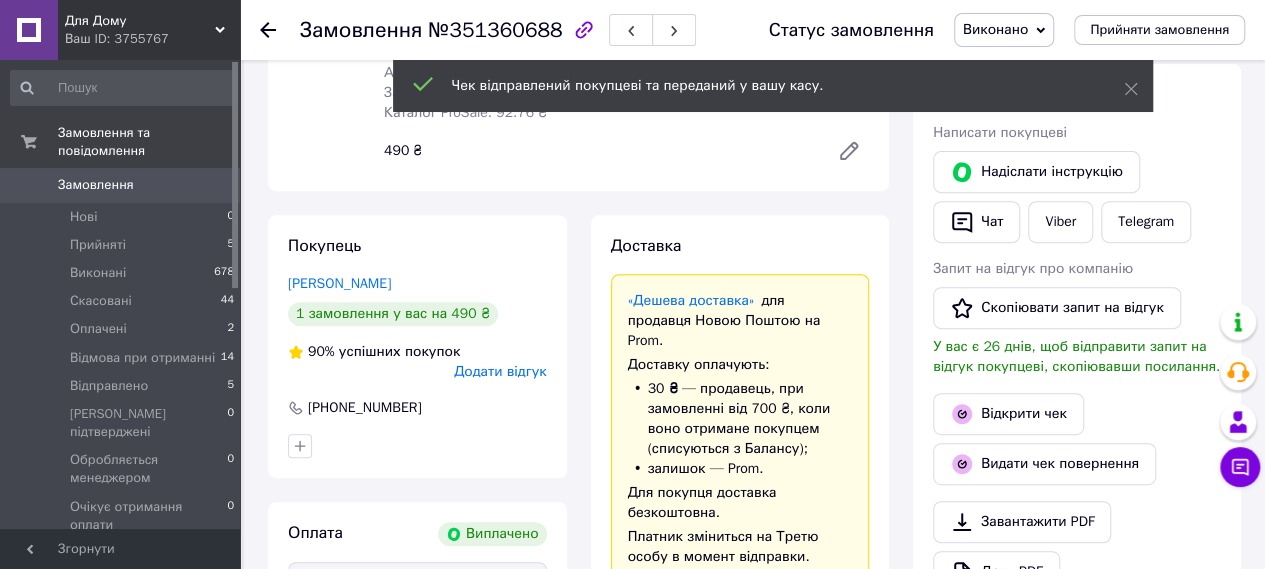 click 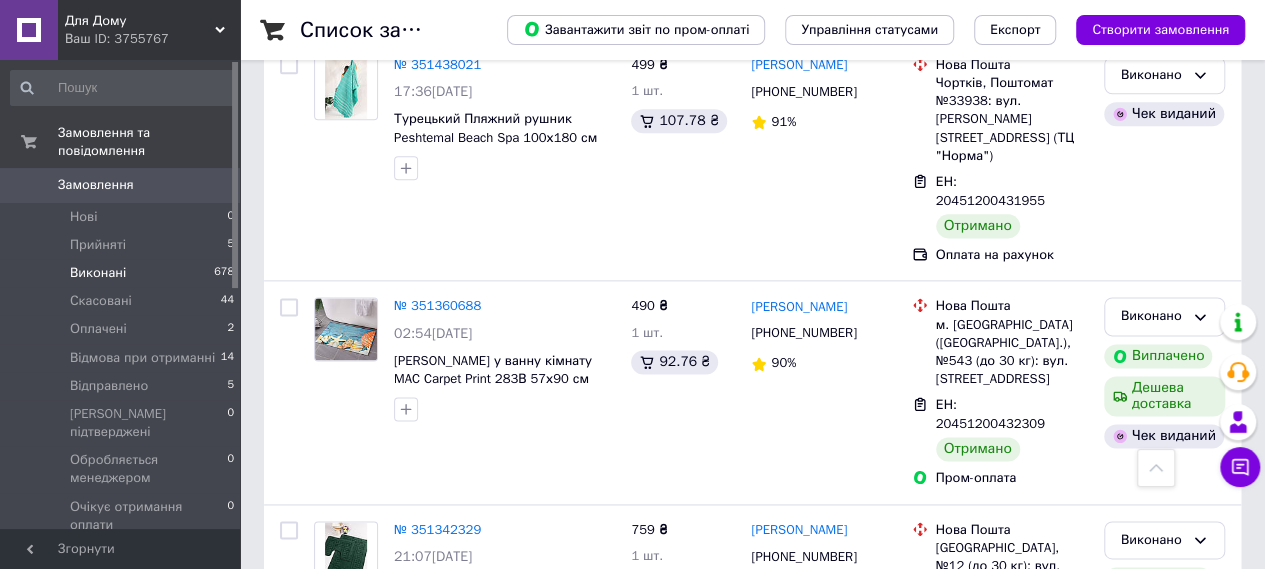 scroll, scrollTop: 1200, scrollLeft: 0, axis: vertical 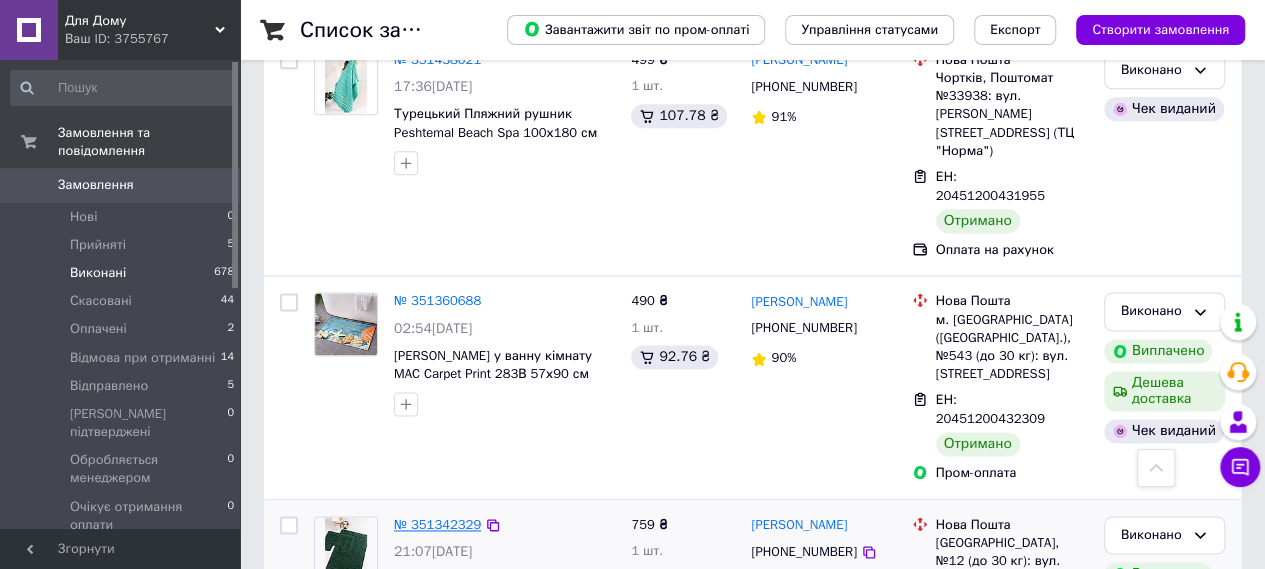 click on "№ 351342329" at bounding box center (437, 524) 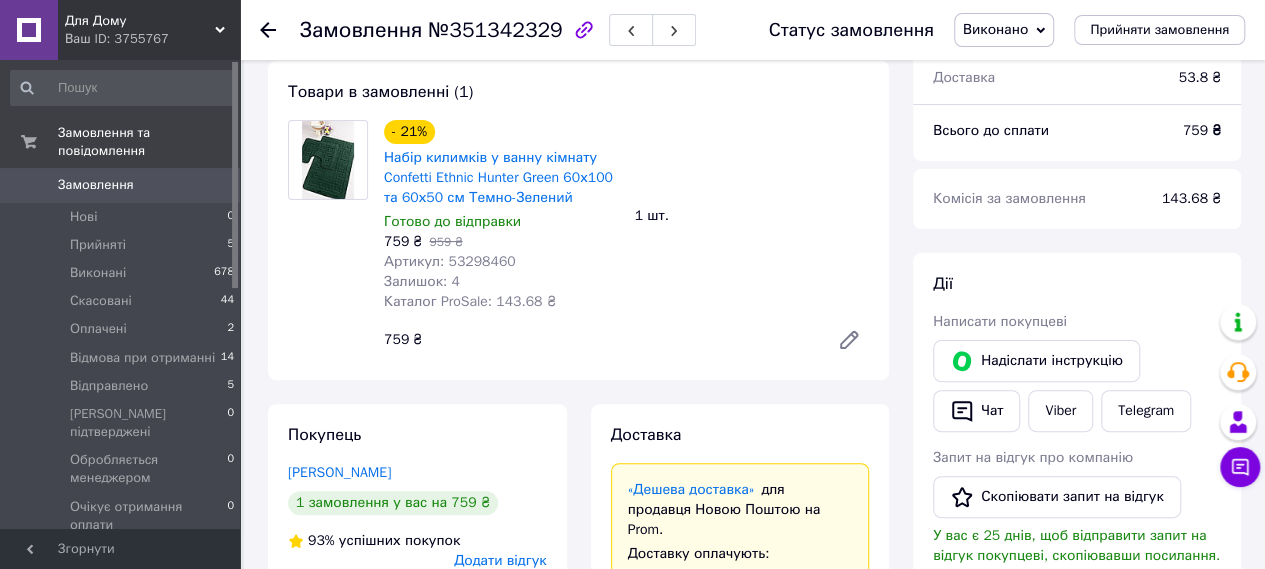 scroll, scrollTop: 0, scrollLeft: 0, axis: both 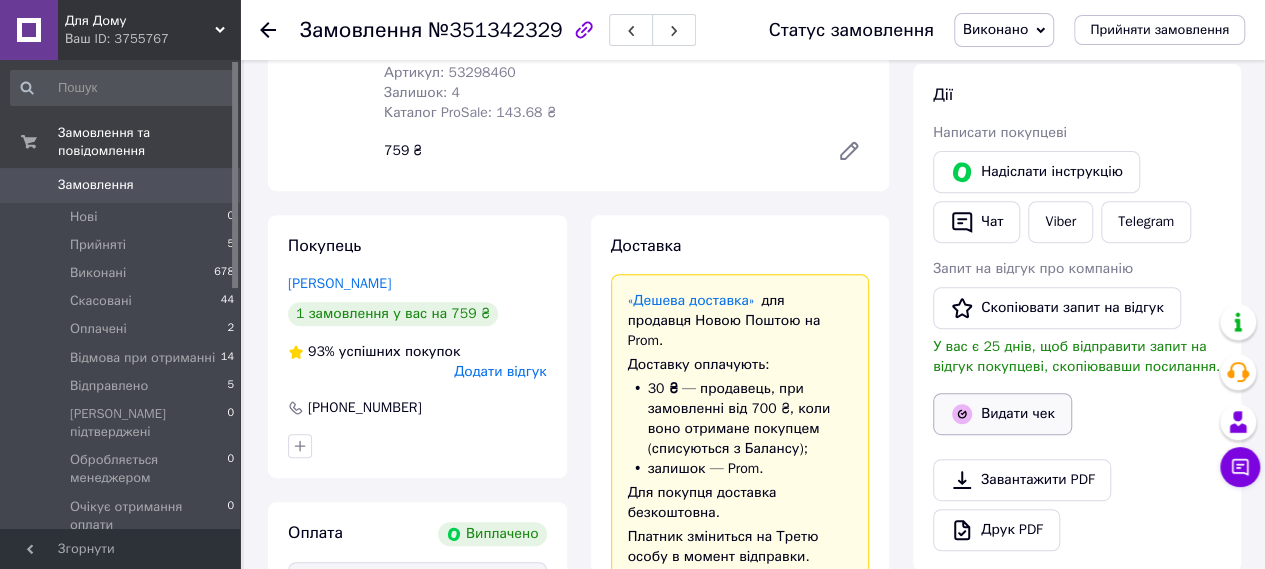 click on "Видати чек" at bounding box center (1002, 414) 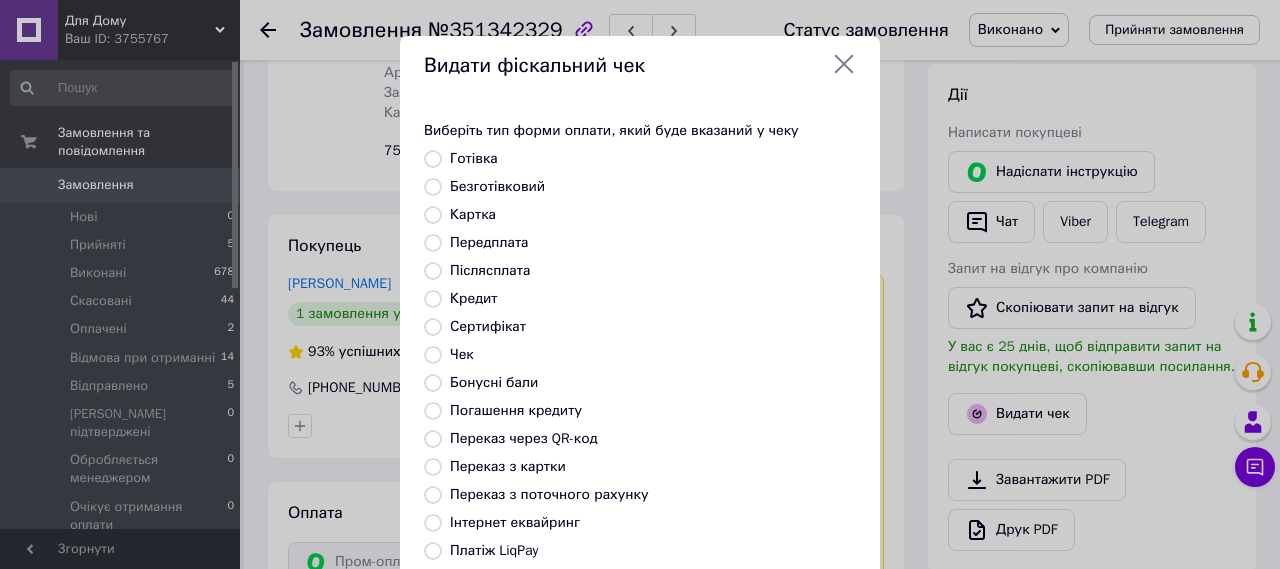 click on "Безготівковий" at bounding box center [497, 186] 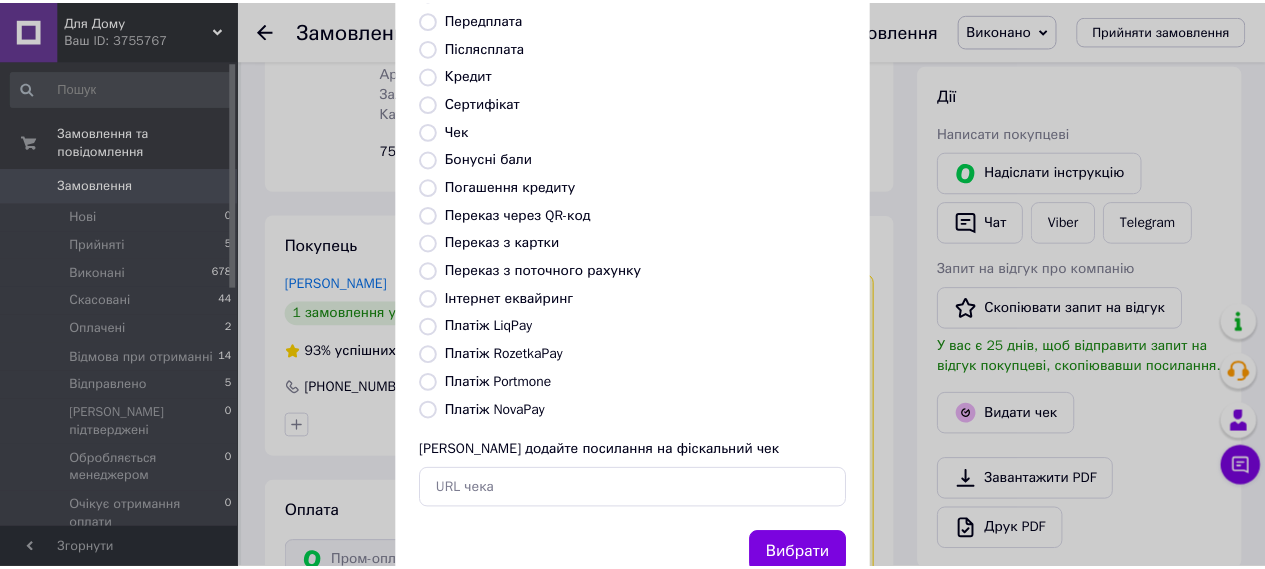 scroll, scrollTop: 288, scrollLeft: 0, axis: vertical 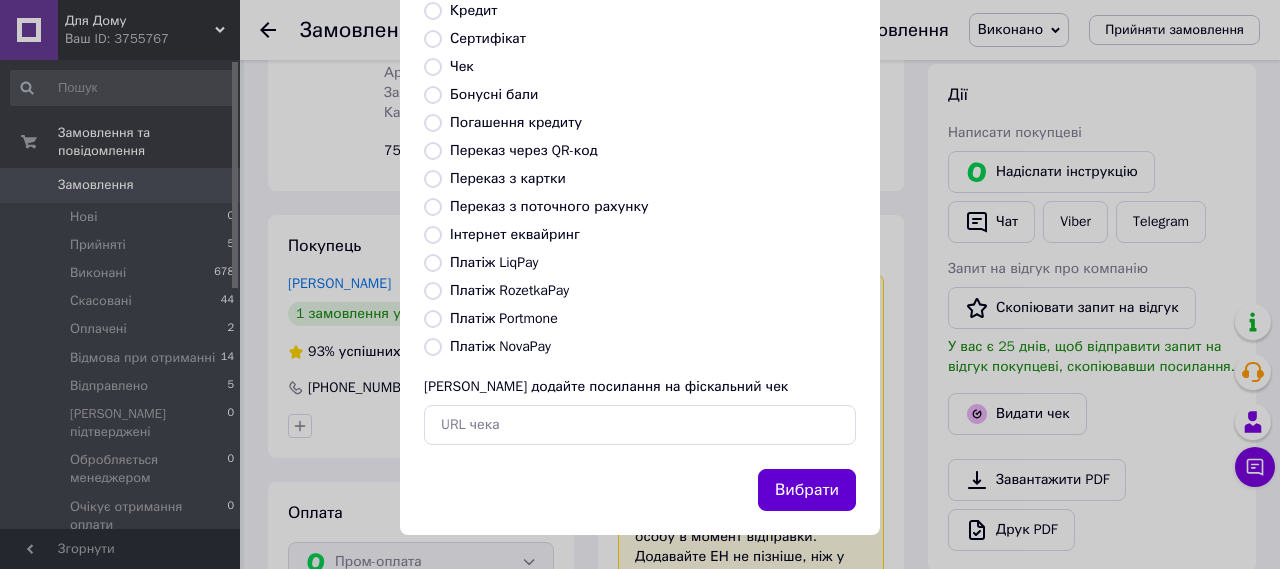 click on "Вибрати" at bounding box center [807, 490] 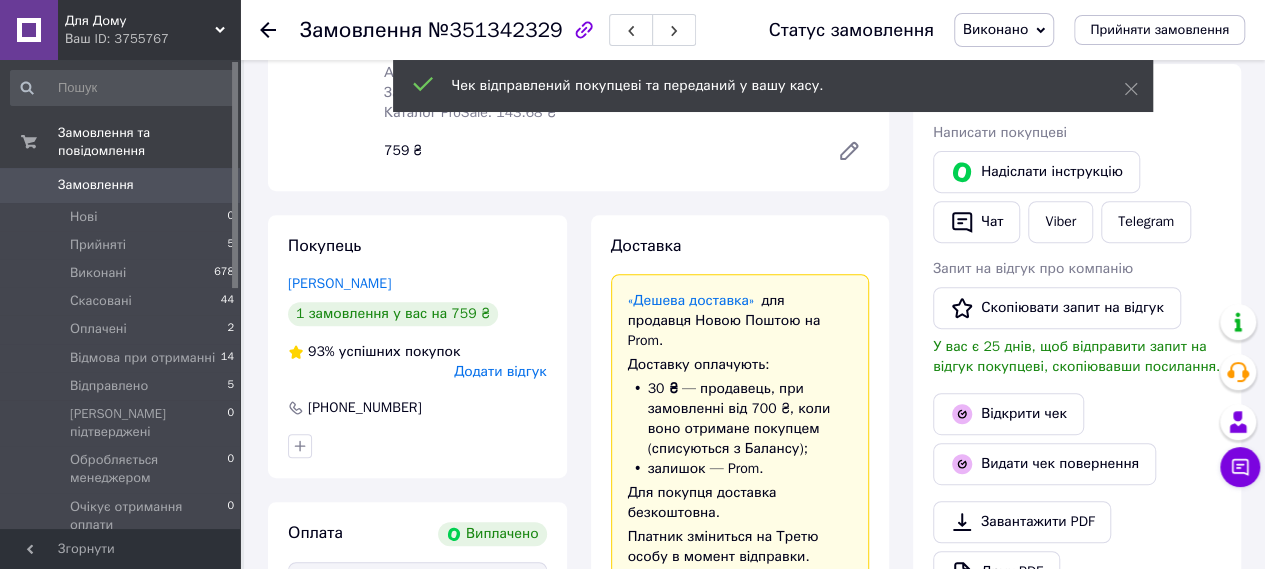 click 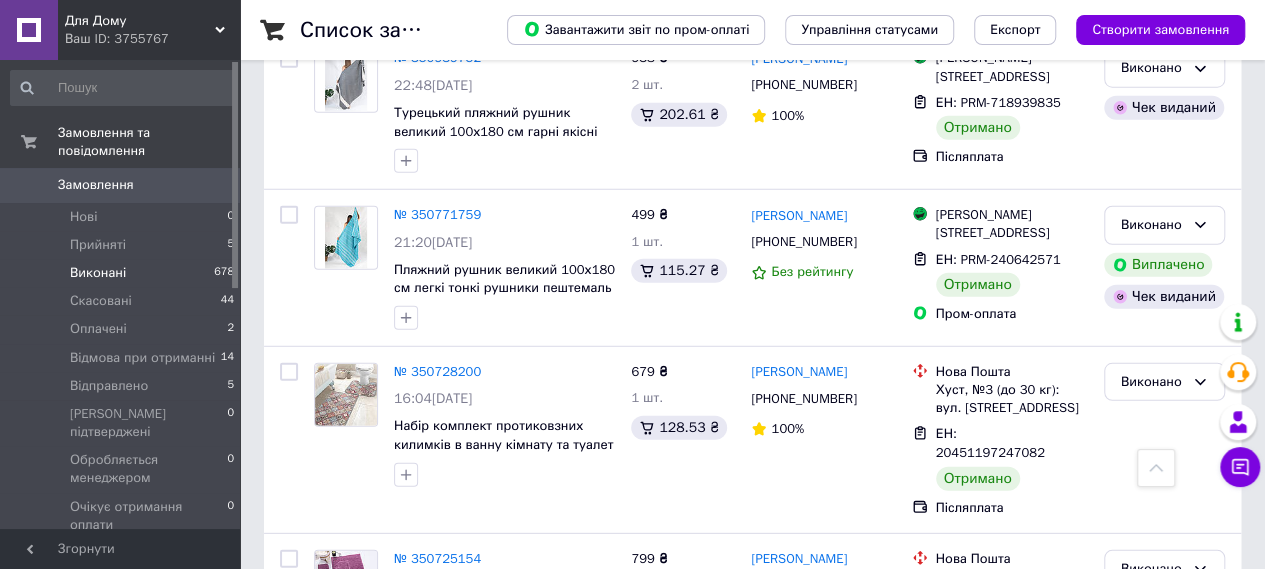 scroll, scrollTop: 2600, scrollLeft: 0, axis: vertical 